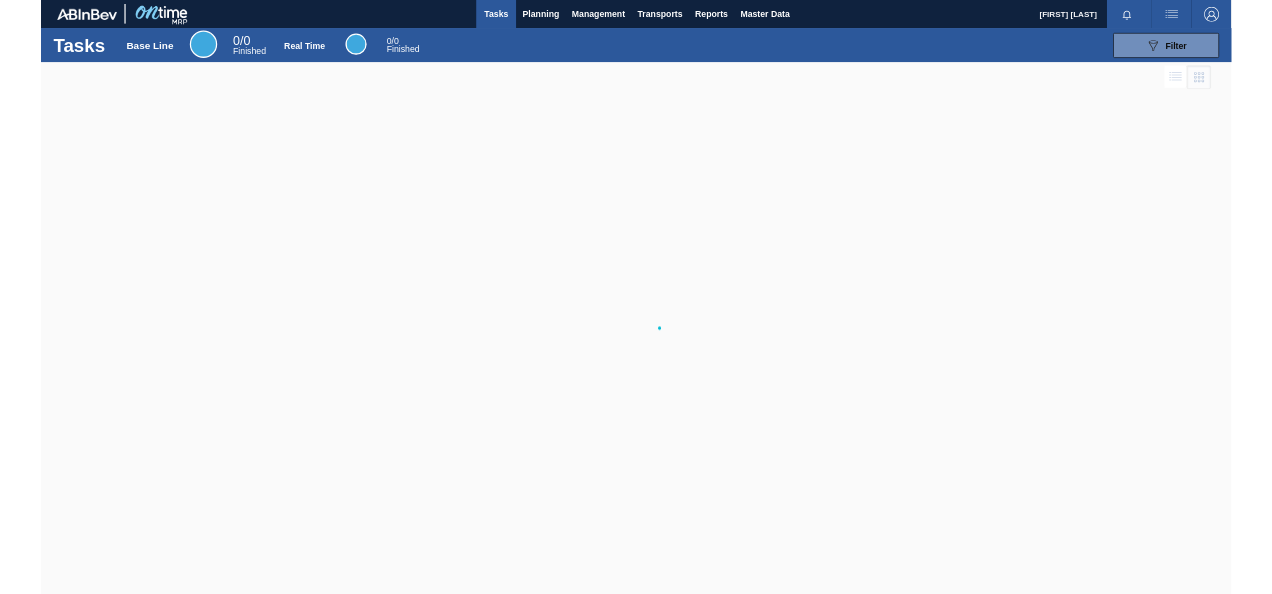 scroll, scrollTop: 0, scrollLeft: 0, axis: both 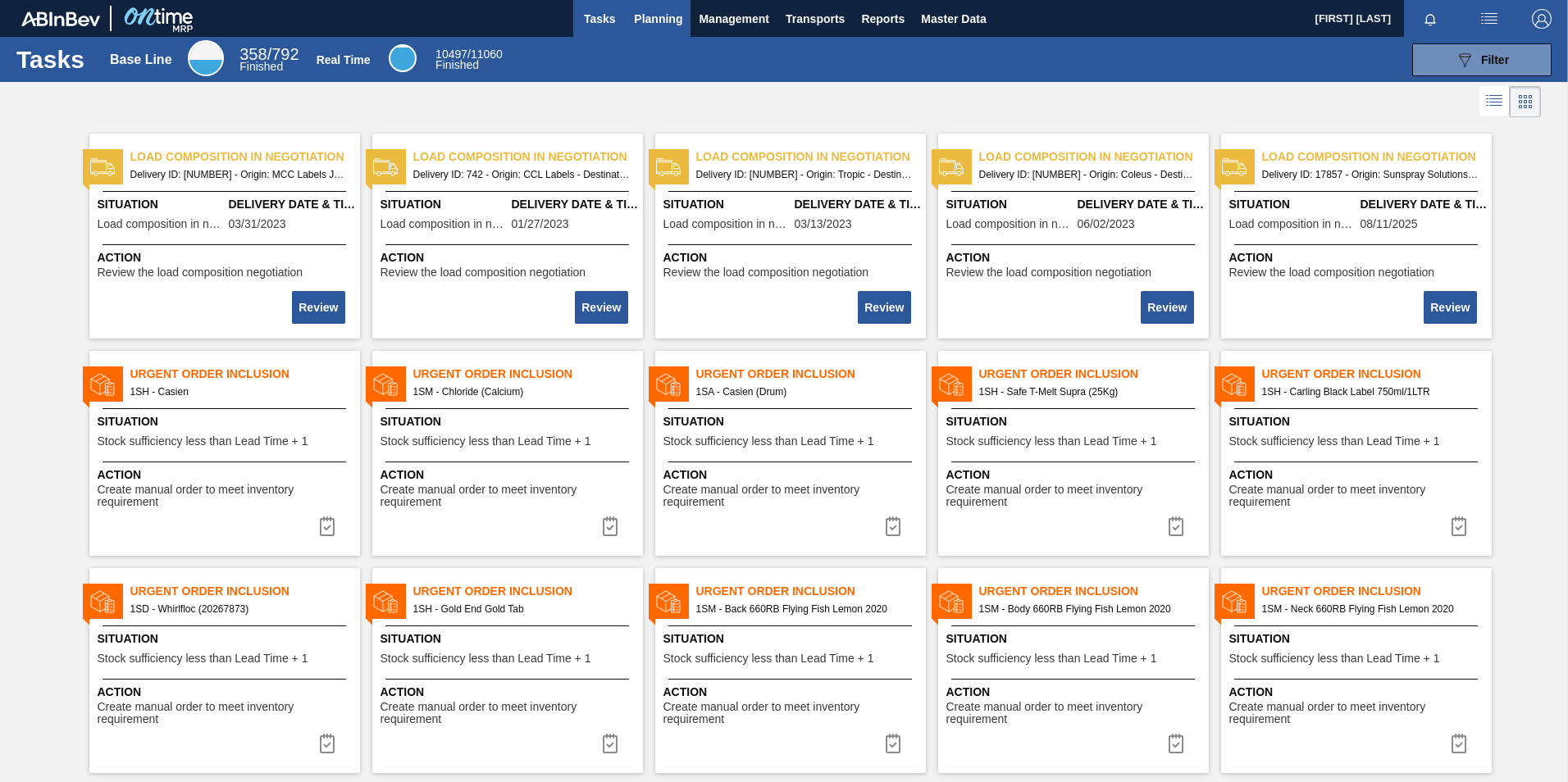 click on "Planning" at bounding box center (658, 19) 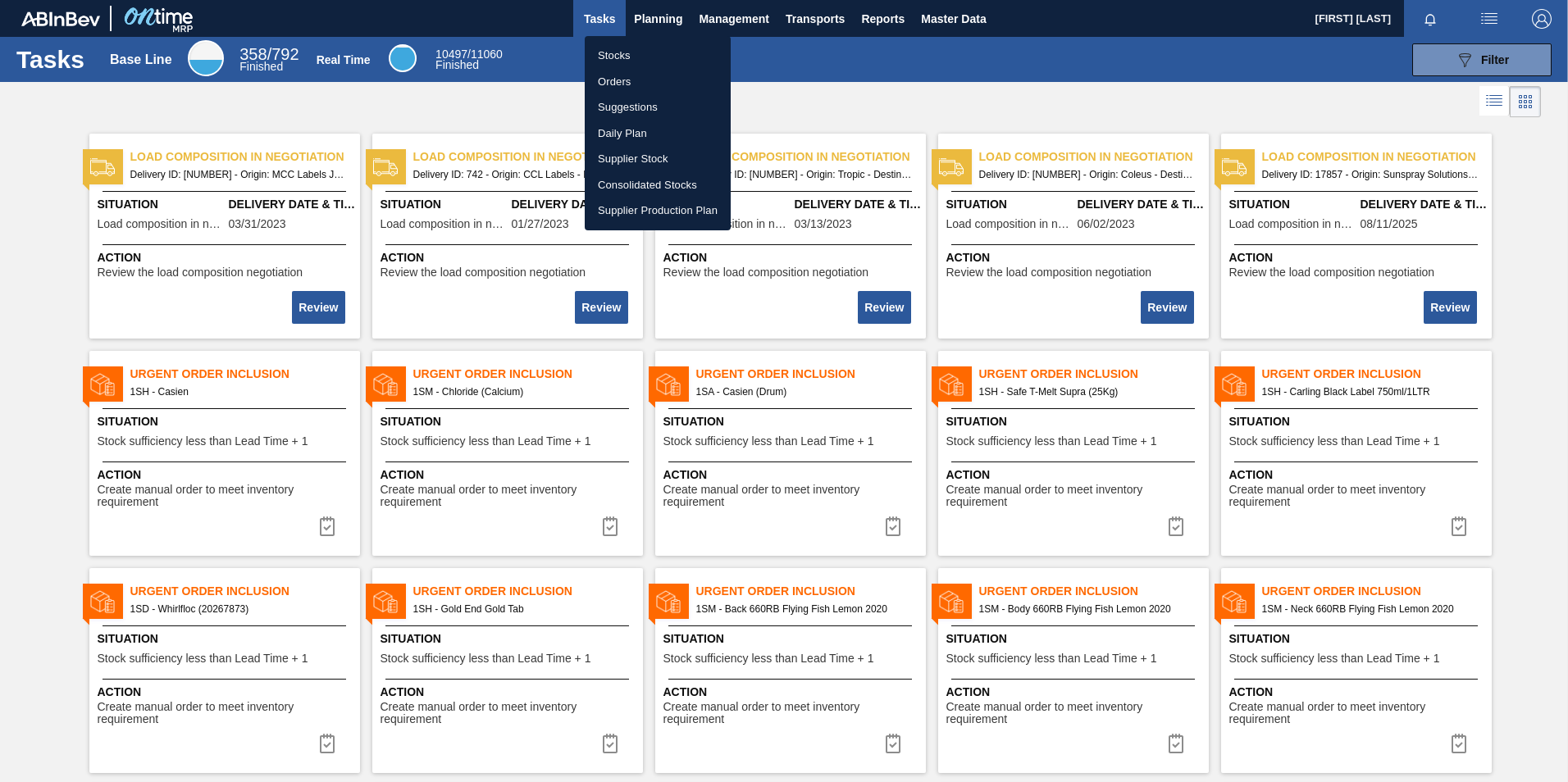 drag, startPoint x: 628, startPoint y: 48, endPoint x: 648, endPoint y: 75, distance: 33.600595 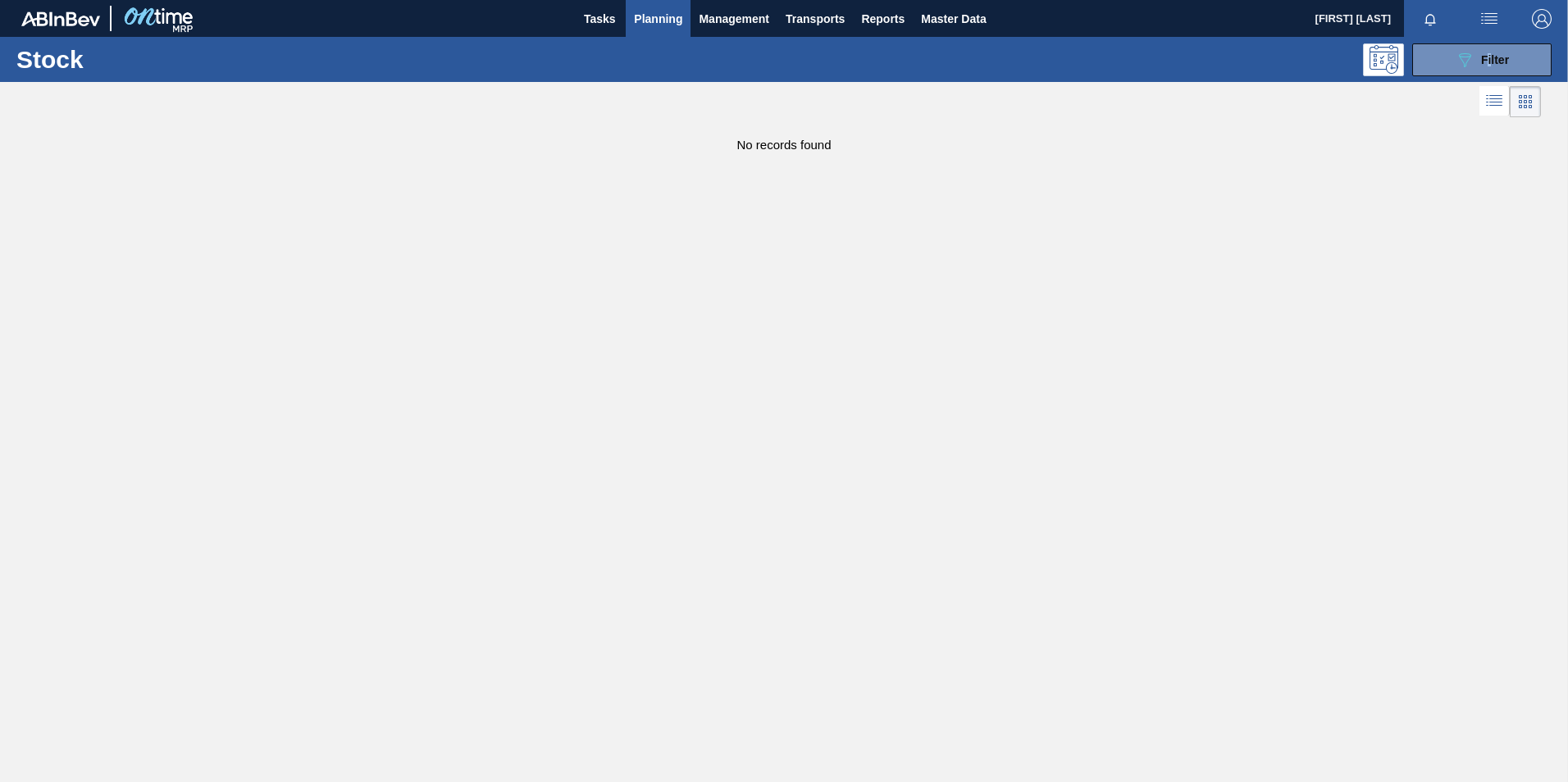 click on "Stock 089F7B8B-B2A5-4AFE-B5C0-19BA573D28AC Filter" at bounding box center [784, 59] 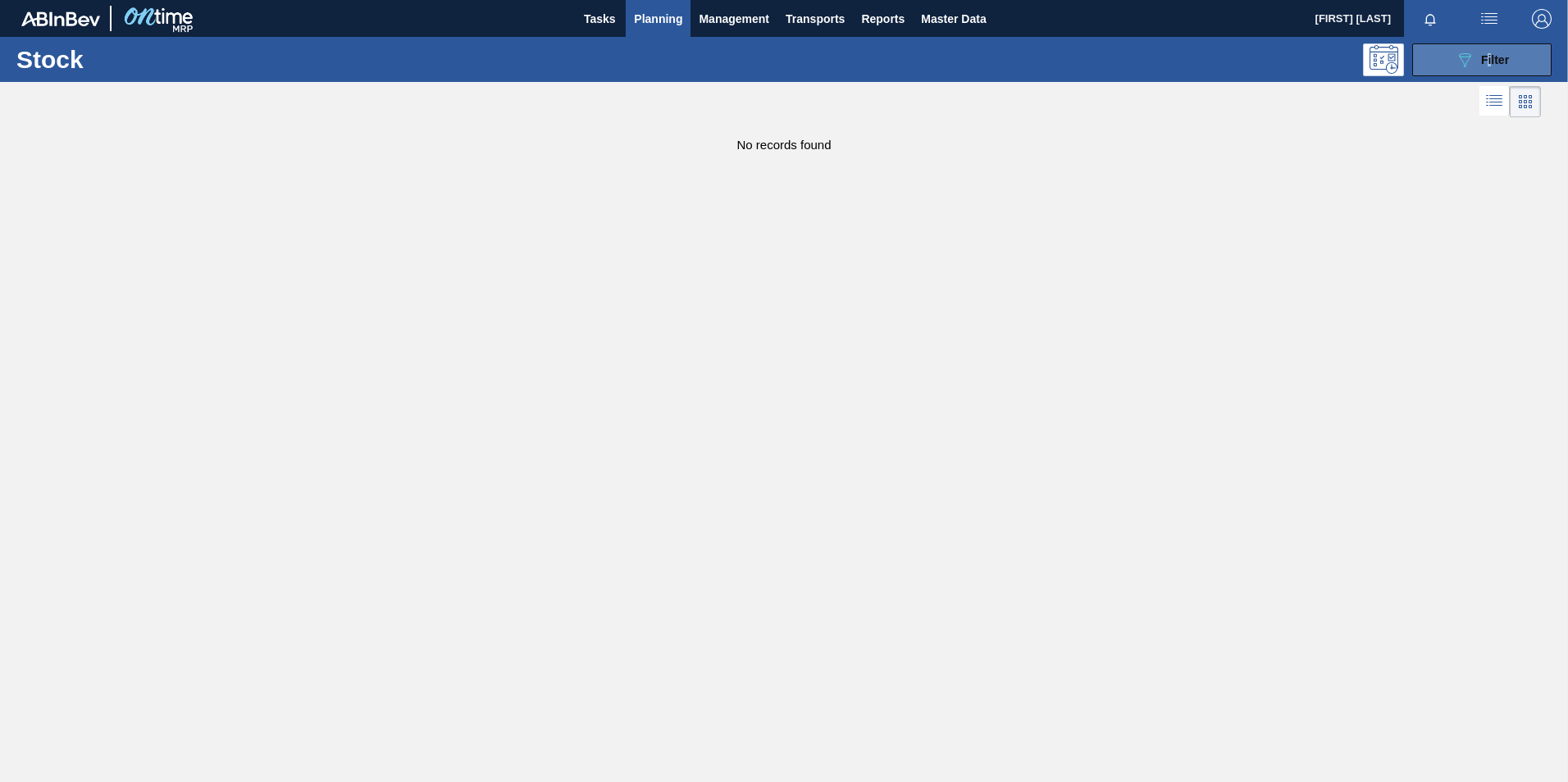 drag, startPoint x: 1491, startPoint y: 42, endPoint x: 1492, endPoint y: 50, distance: 8.062258 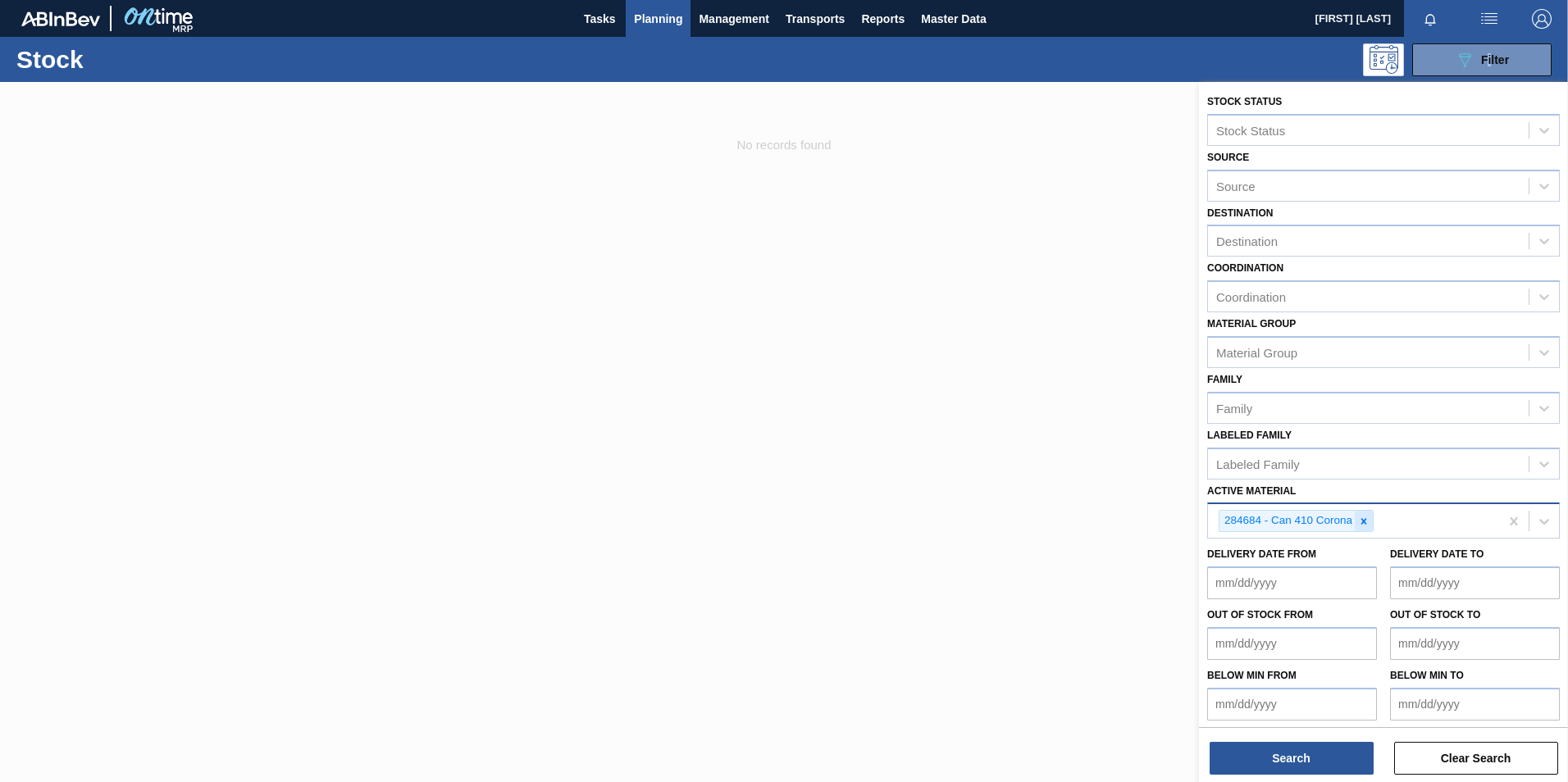 click 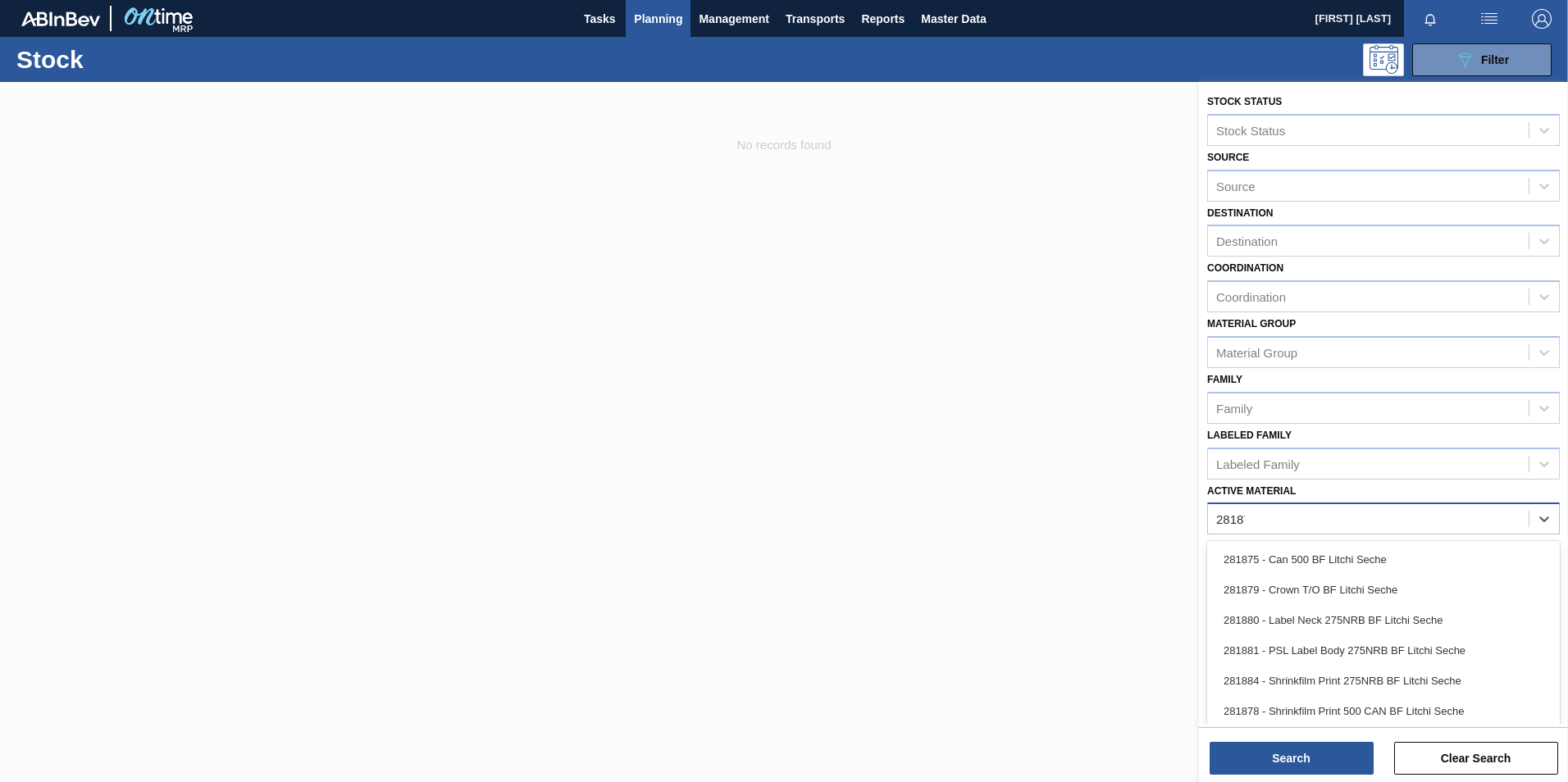 type on "281877" 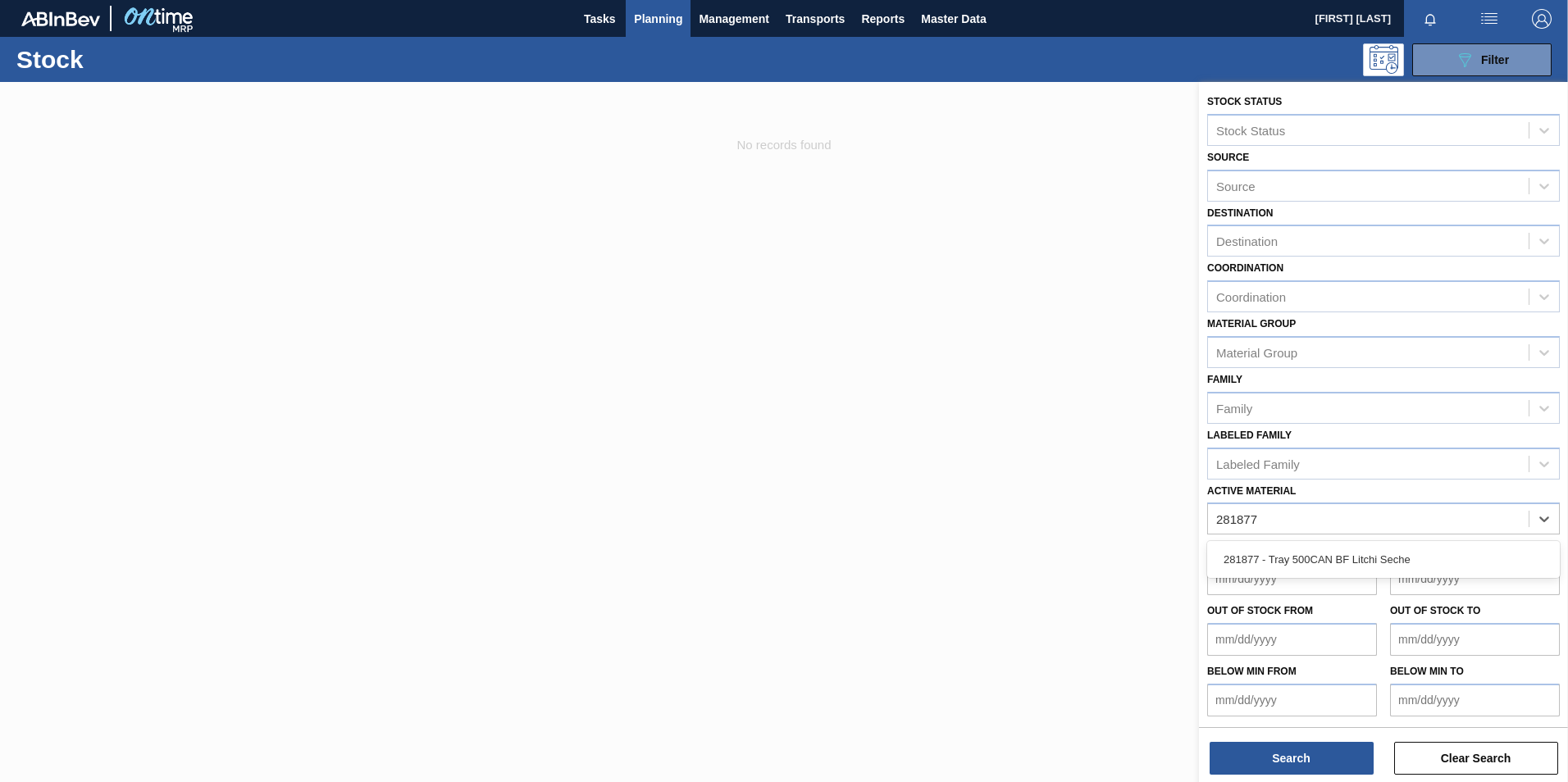 click on "281877 - Tray 500CAN BF Litchi Seche" at bounding box center (1383, 559) 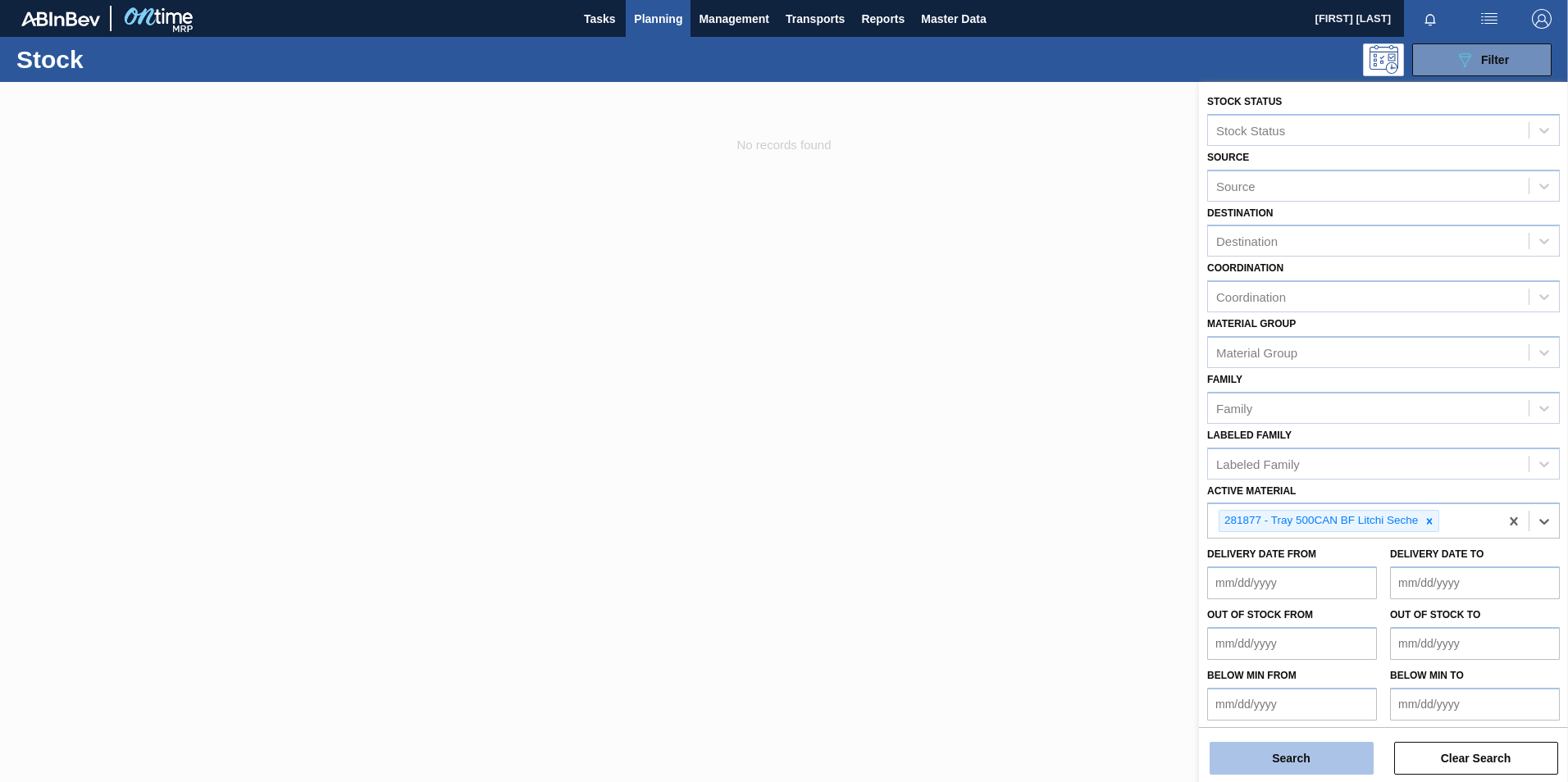 click on "Search" at bounding box center [1292, 758] 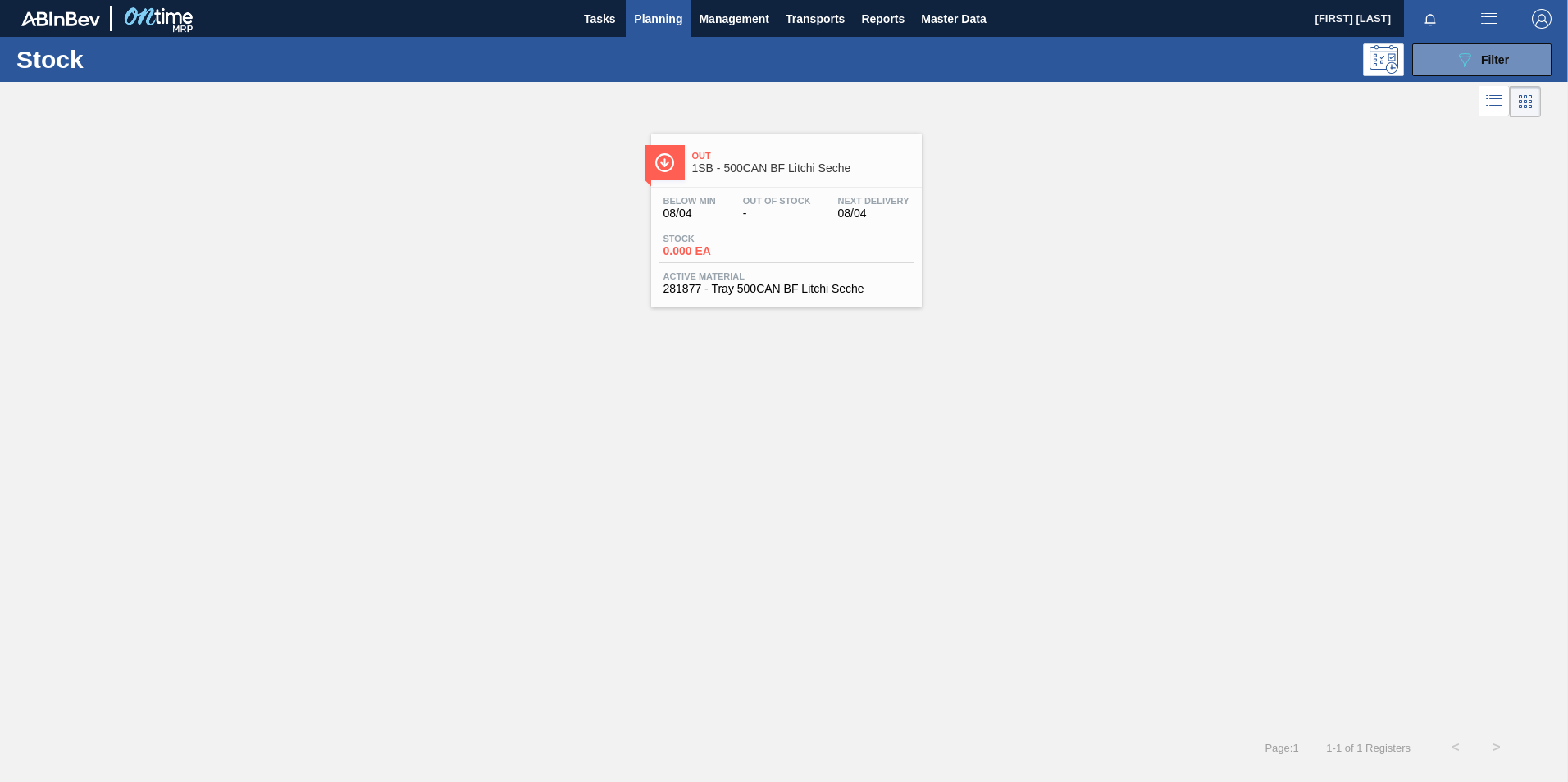 click on "Stock 0.000 EA" at bounding box center [786, 248] 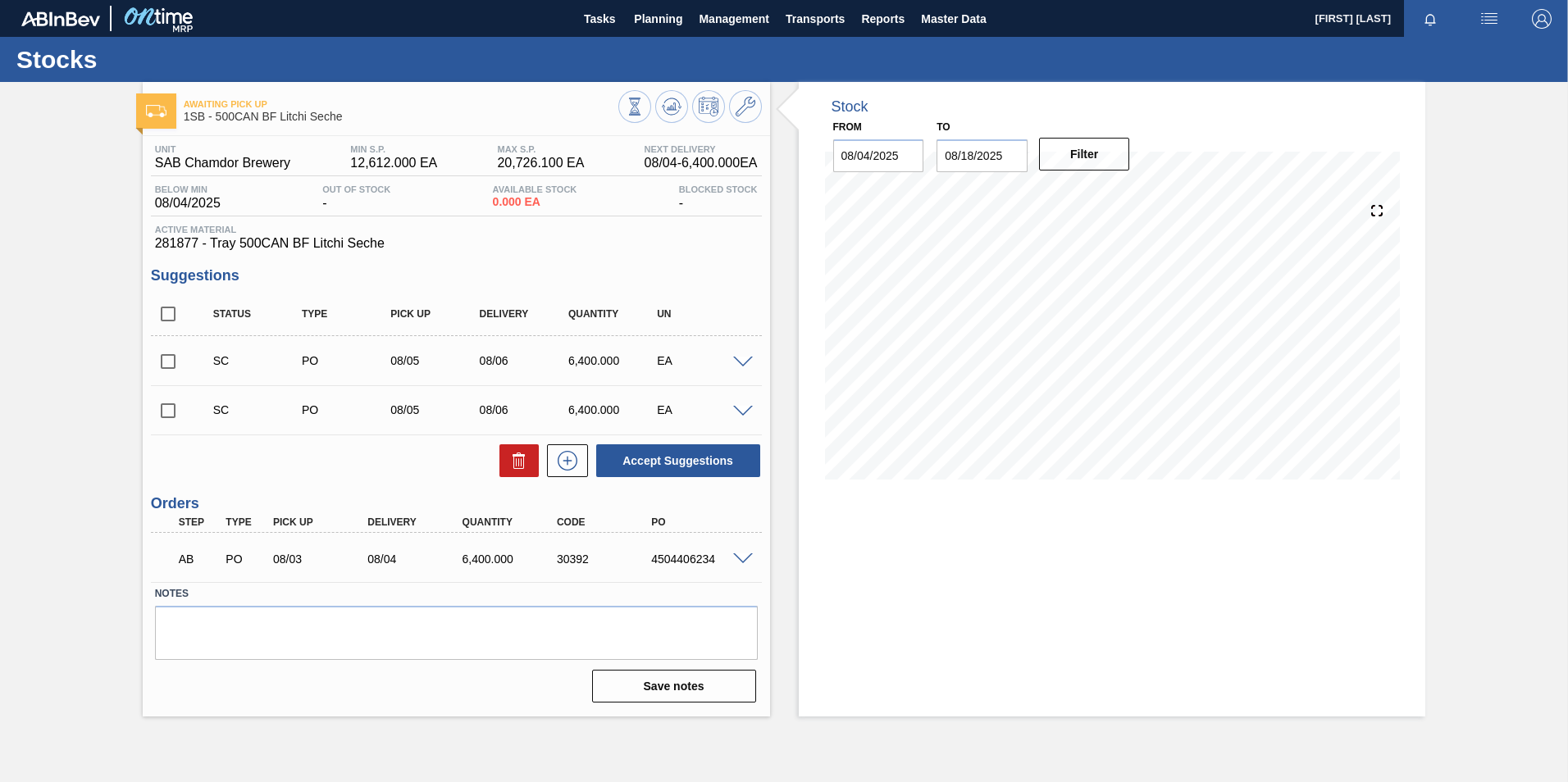 click at bounding box center [743, 559] 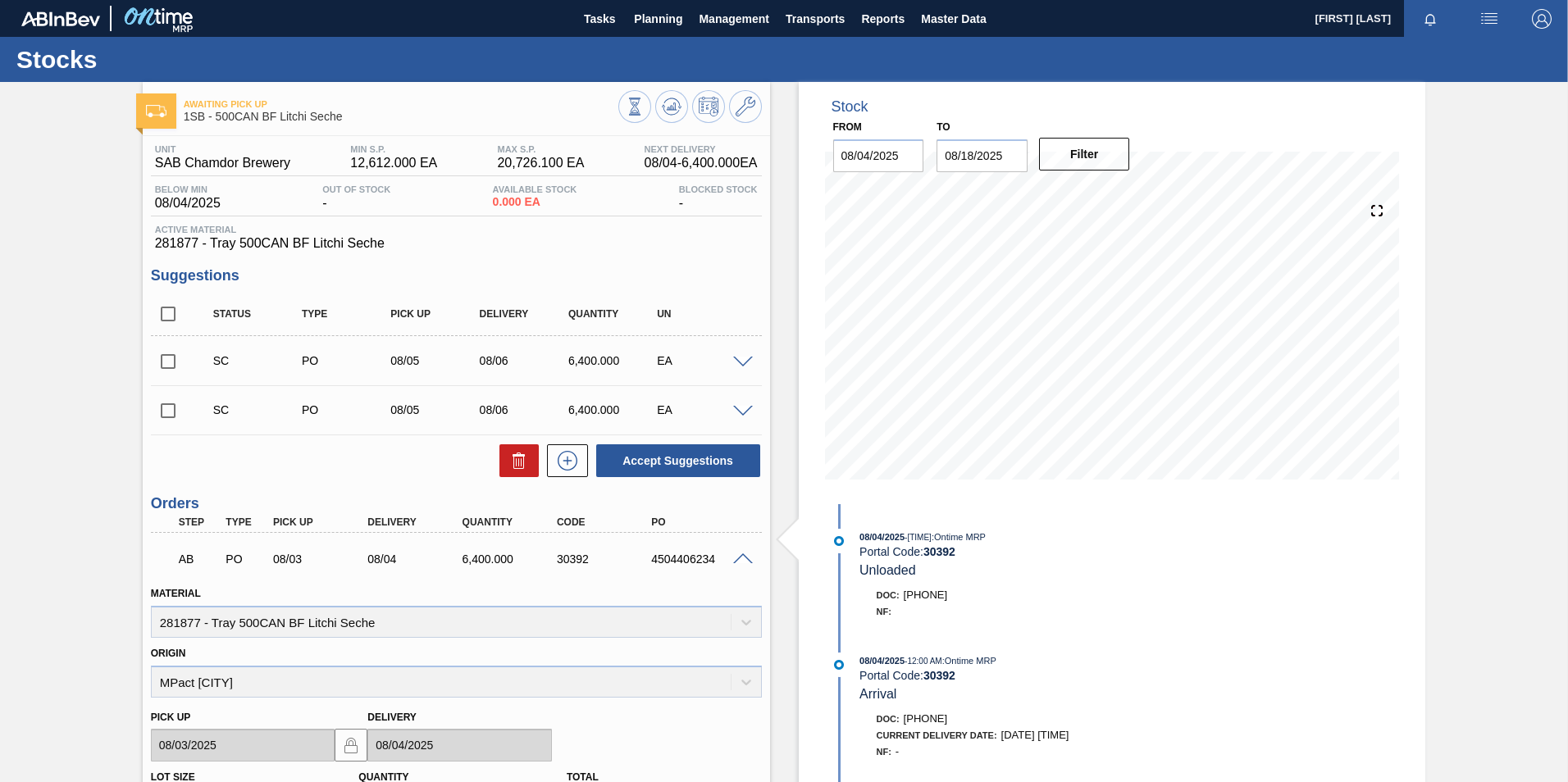 click at bounding box center [743, 559] 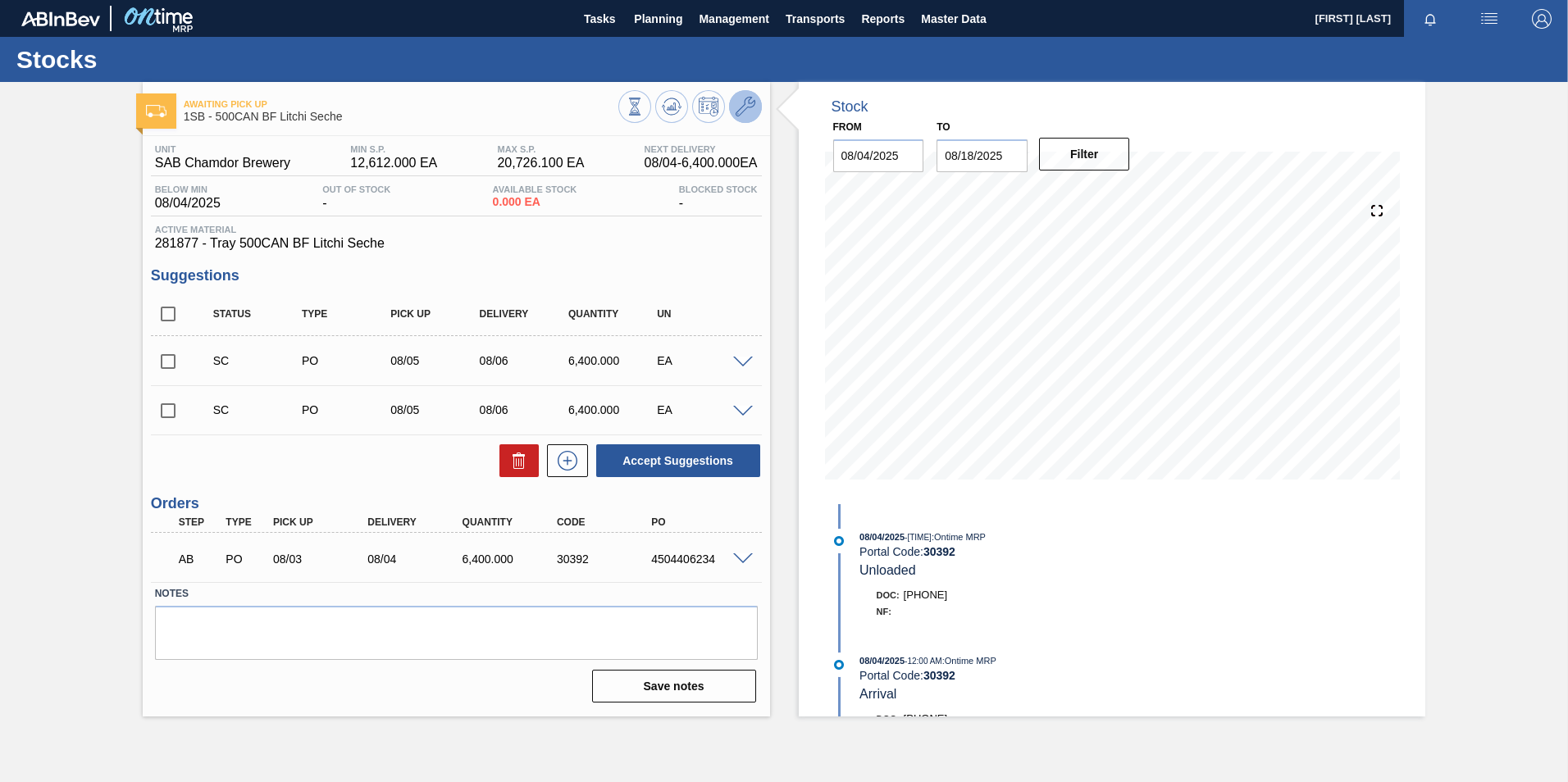 click 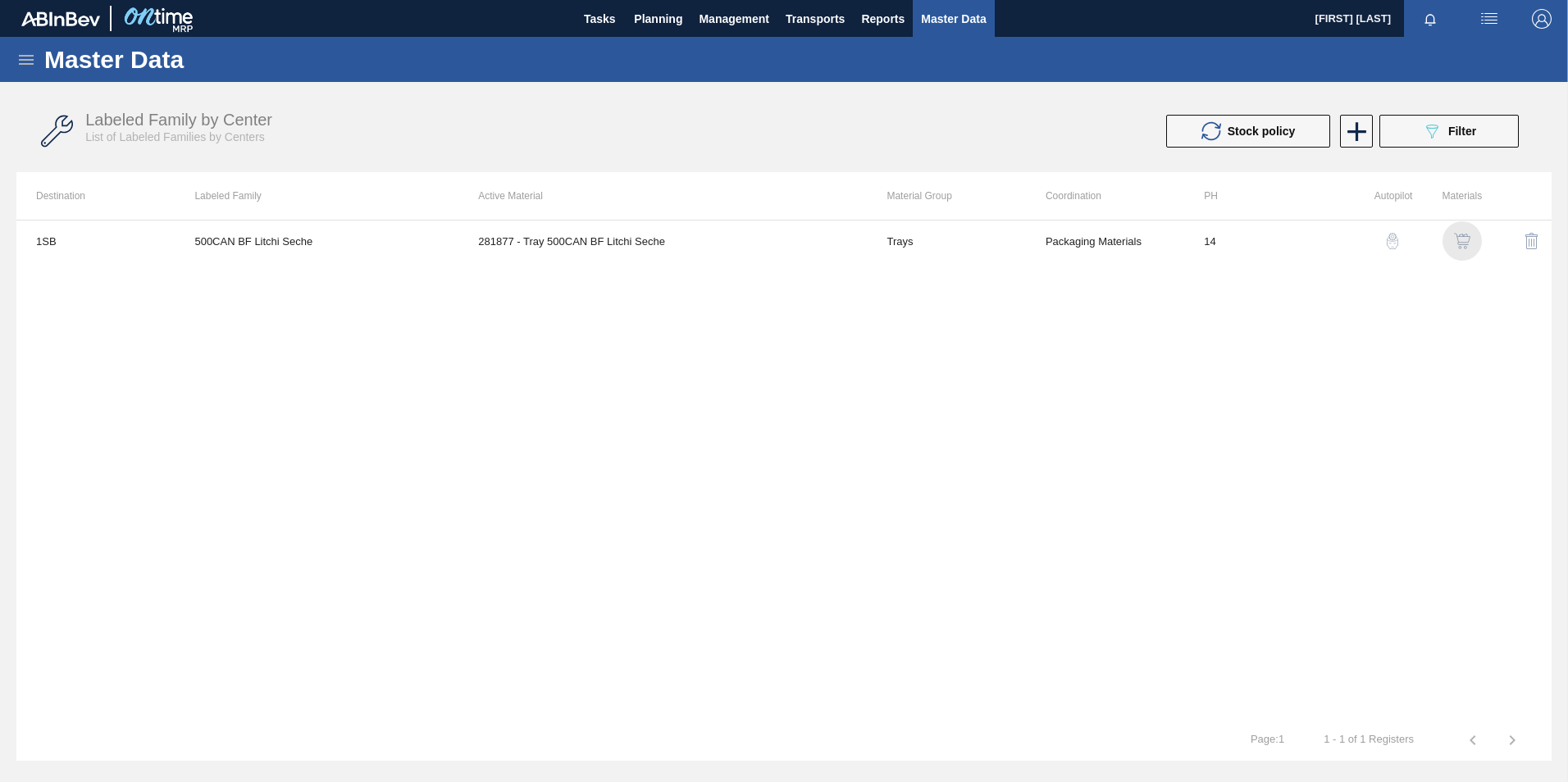 click at bounding box center [1462, 241] 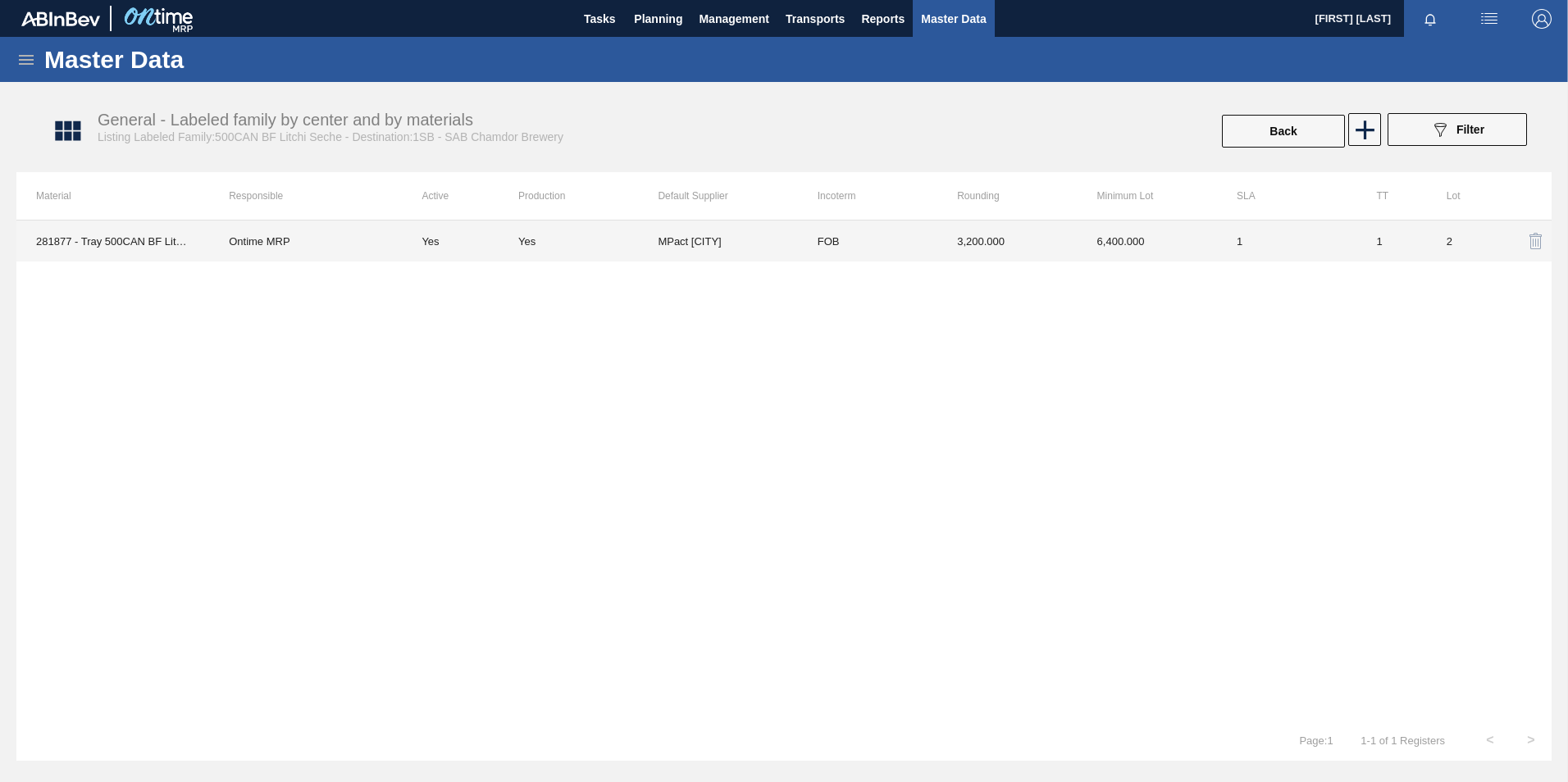 click on "3,200.000" at bounding box center (1007, 241) 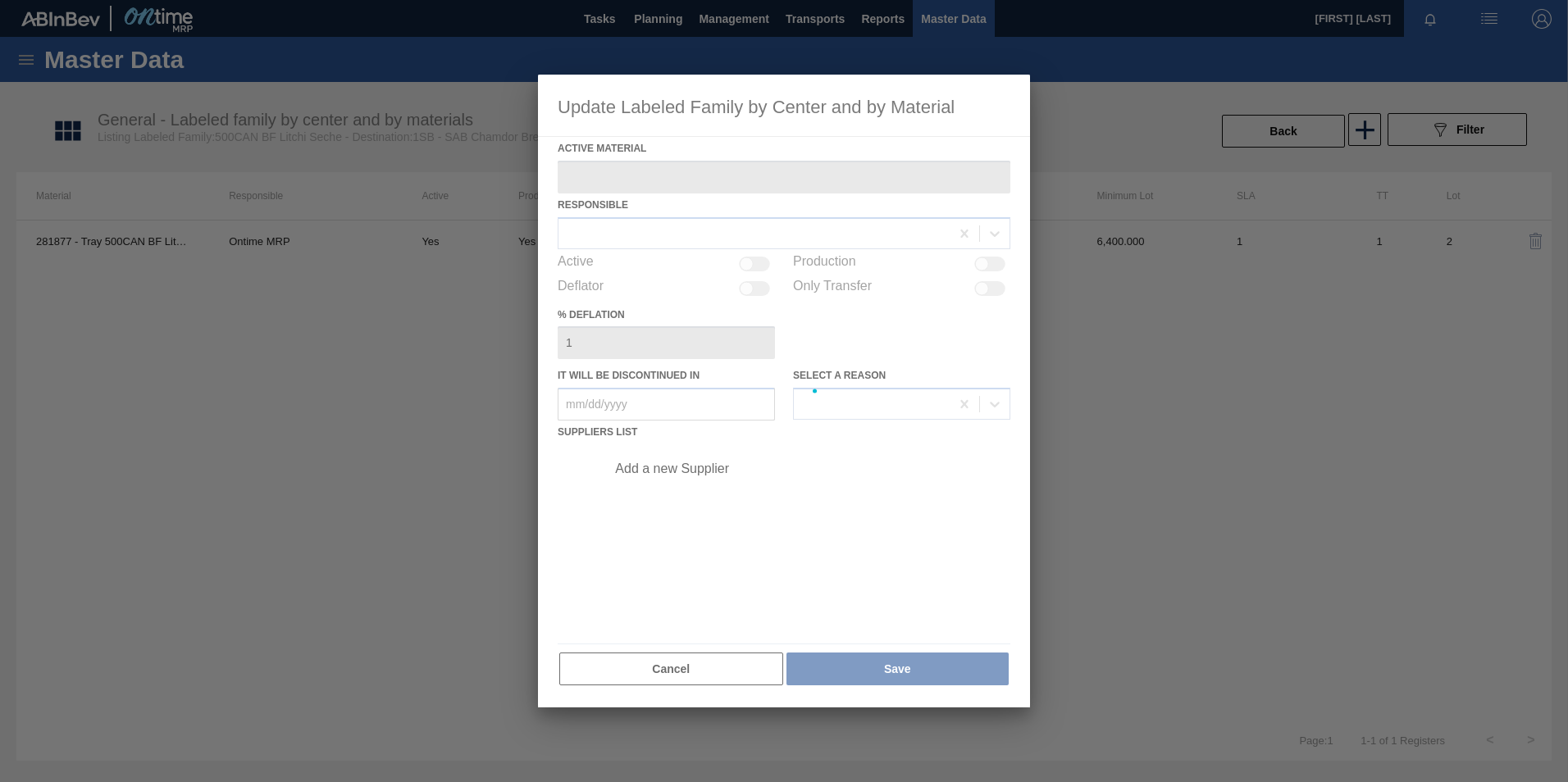 type on "281877 - Tray 500CAN BF Litchi Seche" 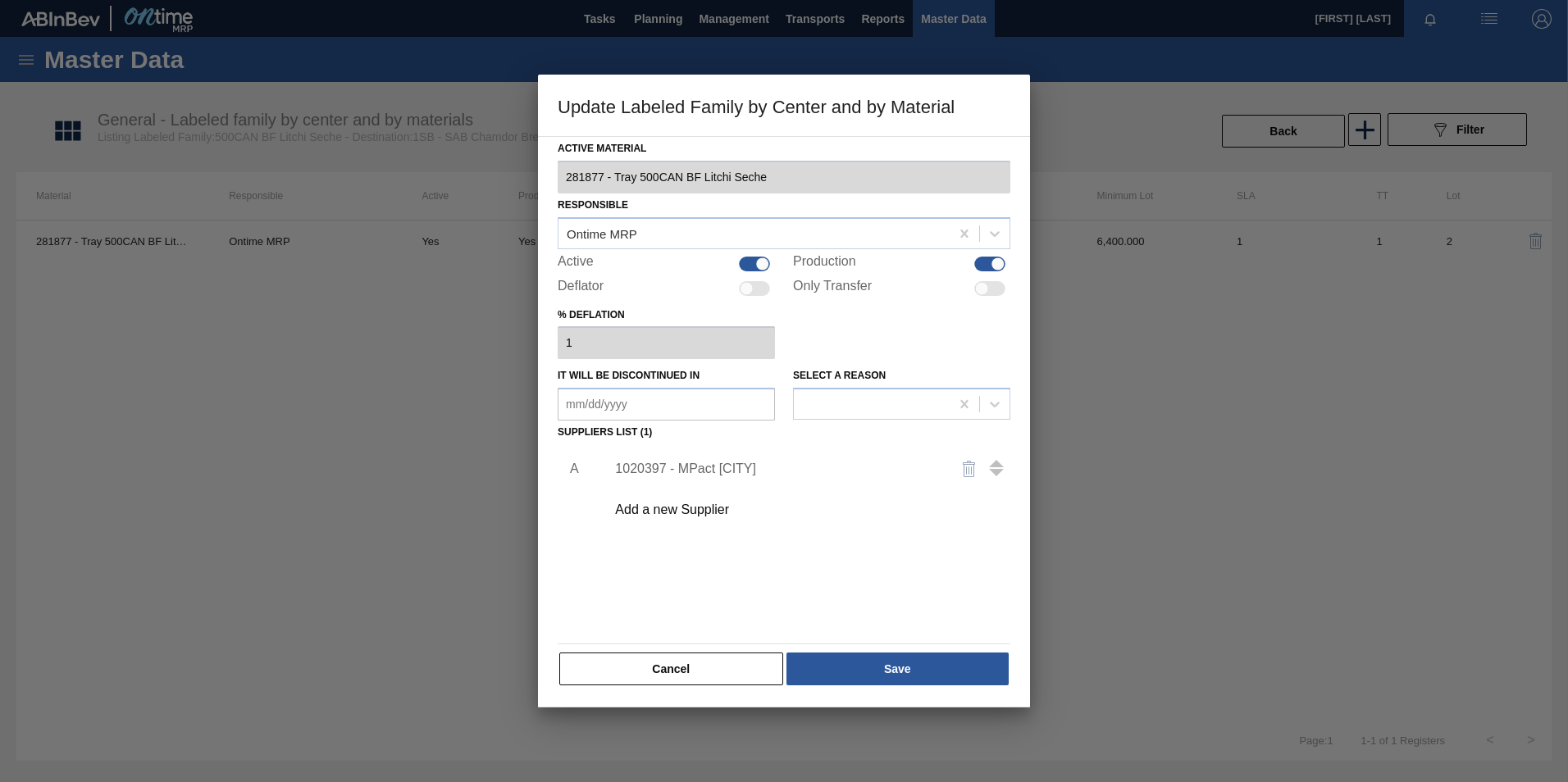 click on "1020397 - MPact [CITY]" at bounding box center [776, 469] 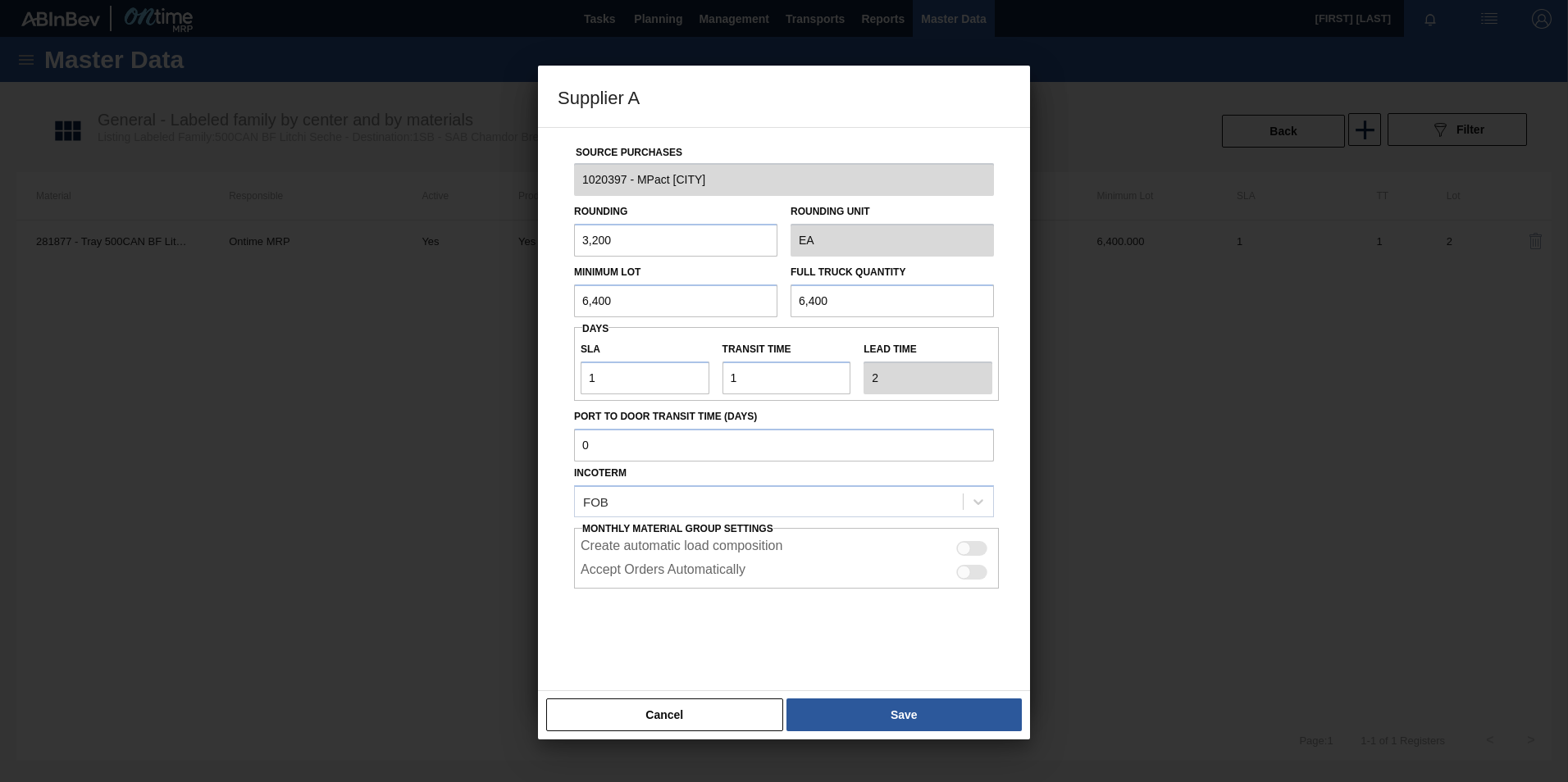 drag, startPoint x: 621, startPoint y: 293, endPoint x: 563, endPoint y: 299, distance: 58.30952 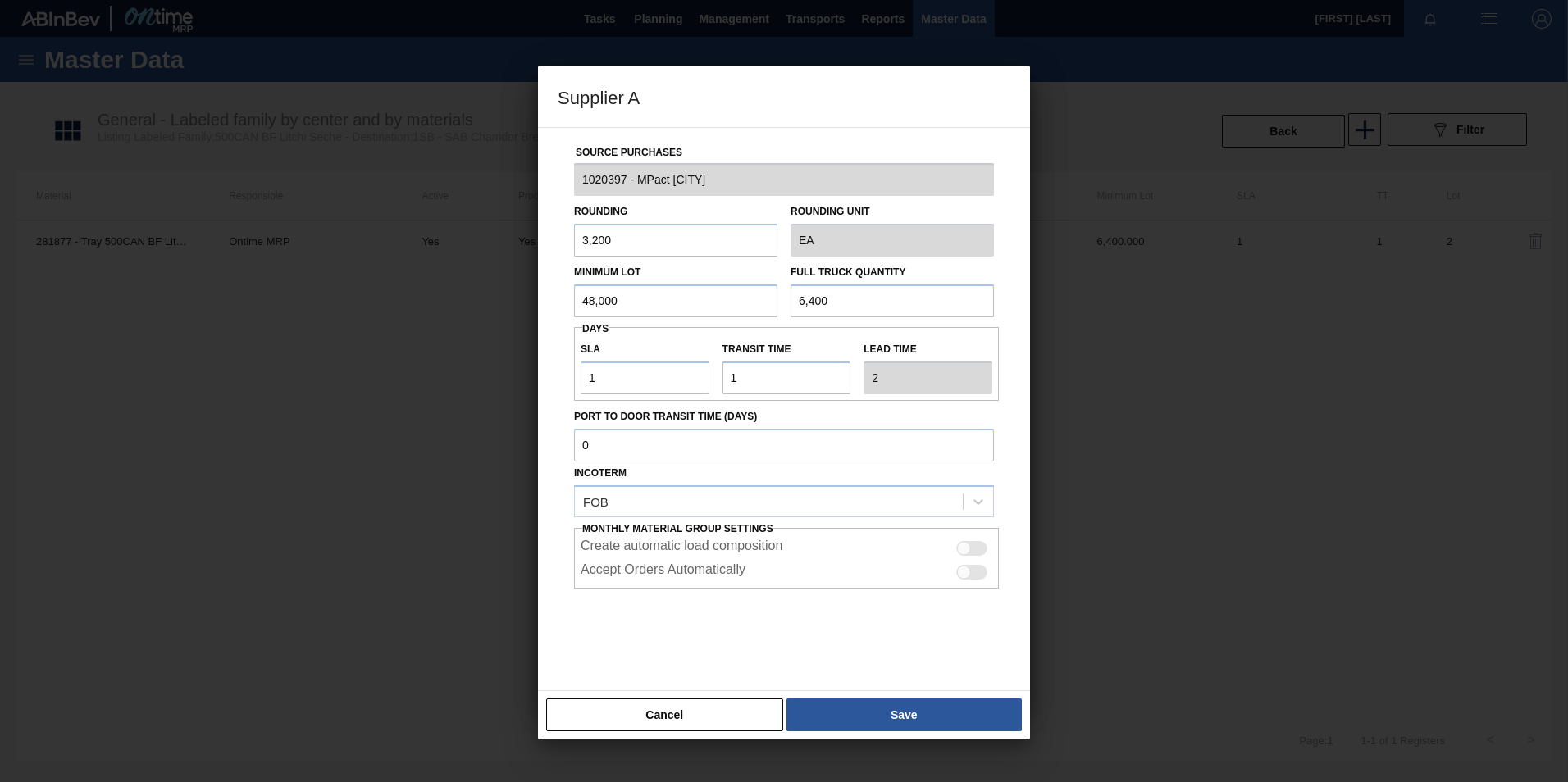 drag, startPoint x: 633, startPoint y: 297, endPoint x: 460, endPoint y: 279, distance: 173.9339 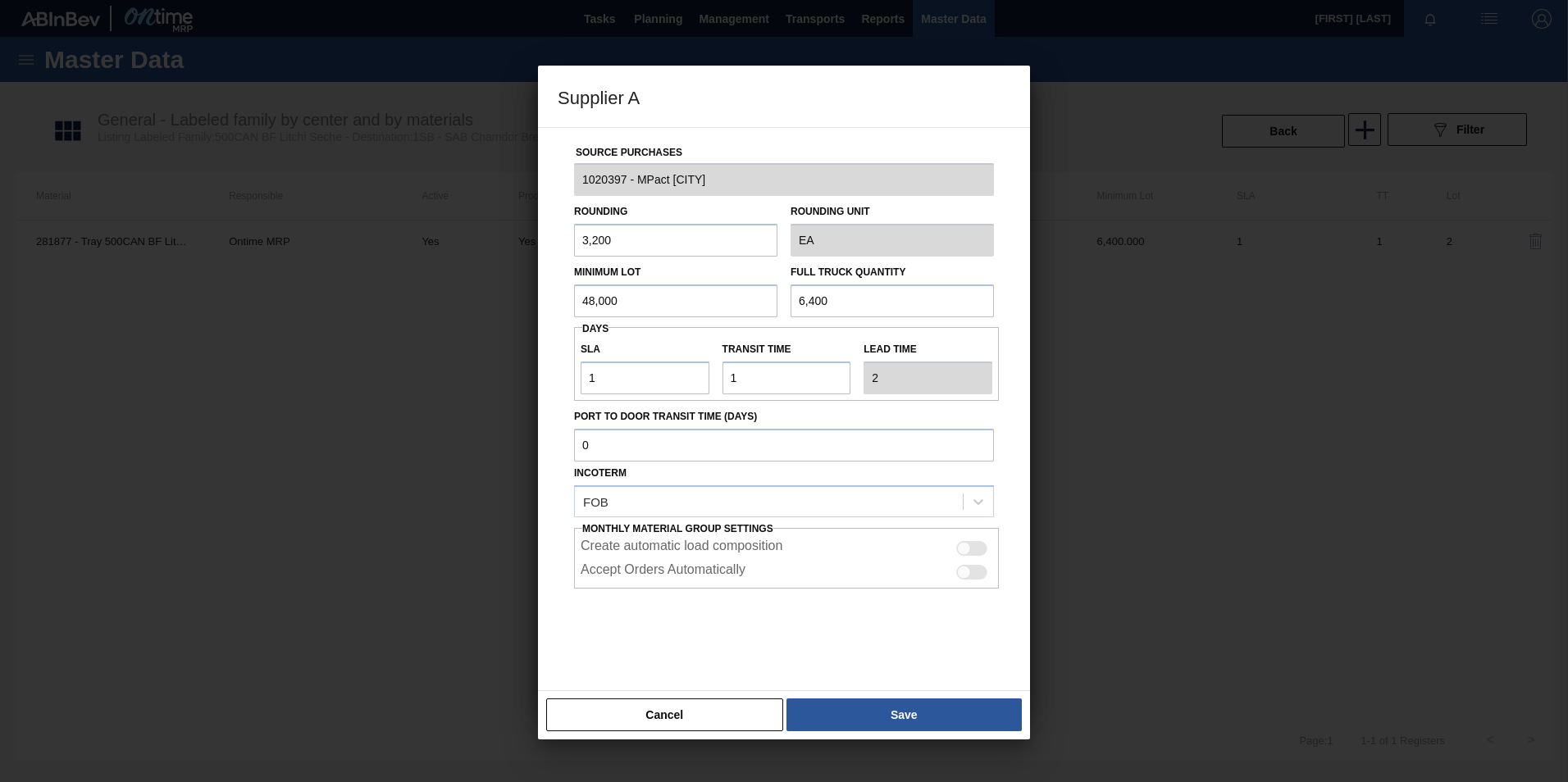 click on "Supplier A Source Purchases 1020397 - MPact Brakpan Rounding 3,200 Rounding Unit EA Minimum Lot 48,000 Full Truck Quantity 6,400   Days     SLA 1 Transit time Lead time 2 Port to Door Transit Time (days) Incoterm FOB Monthly Material Group Settings Create automatic load composition Accept Orders Automatically Cancel Save" at bounding box center (784, 391) 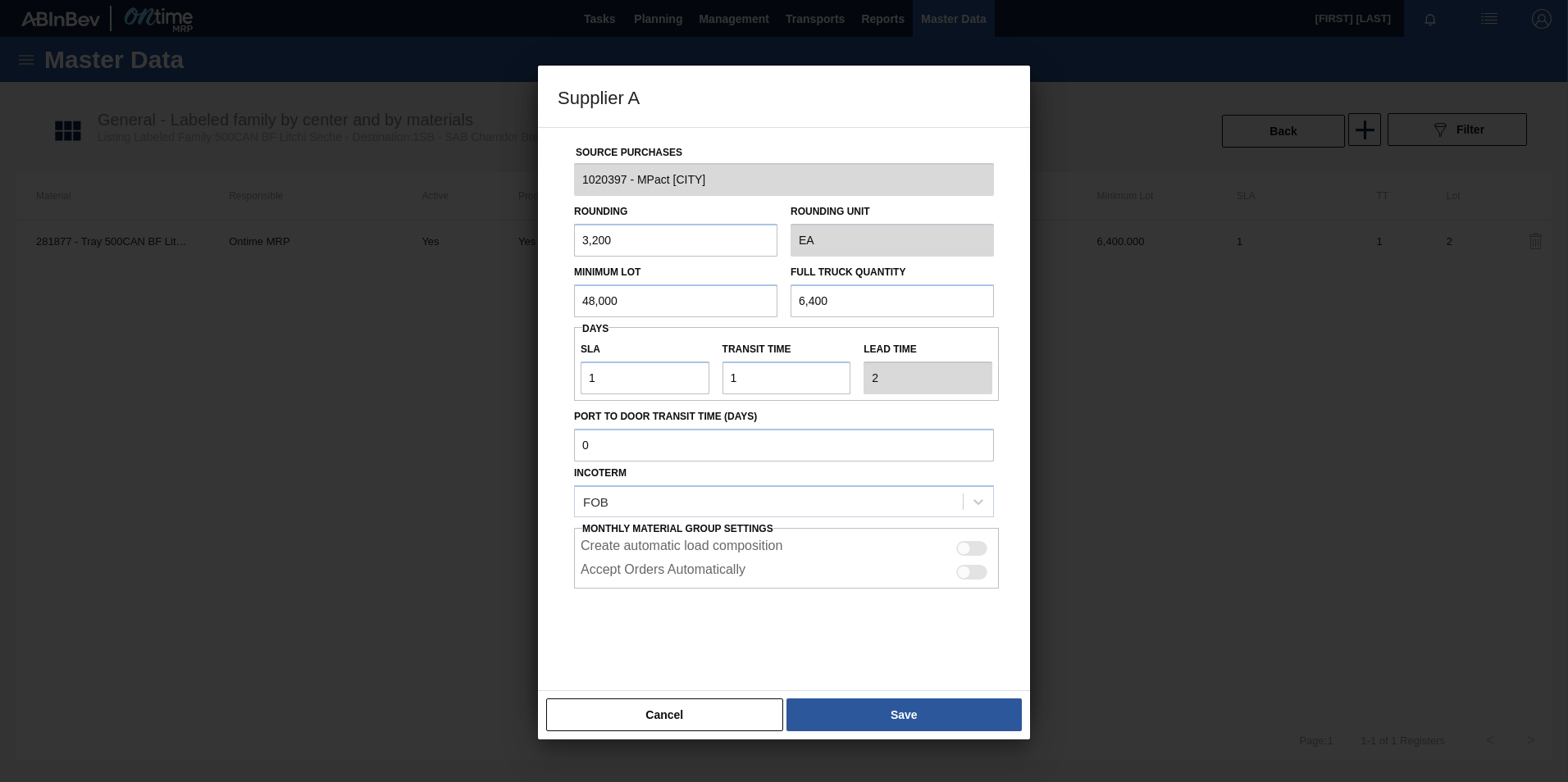 type on "48,000" 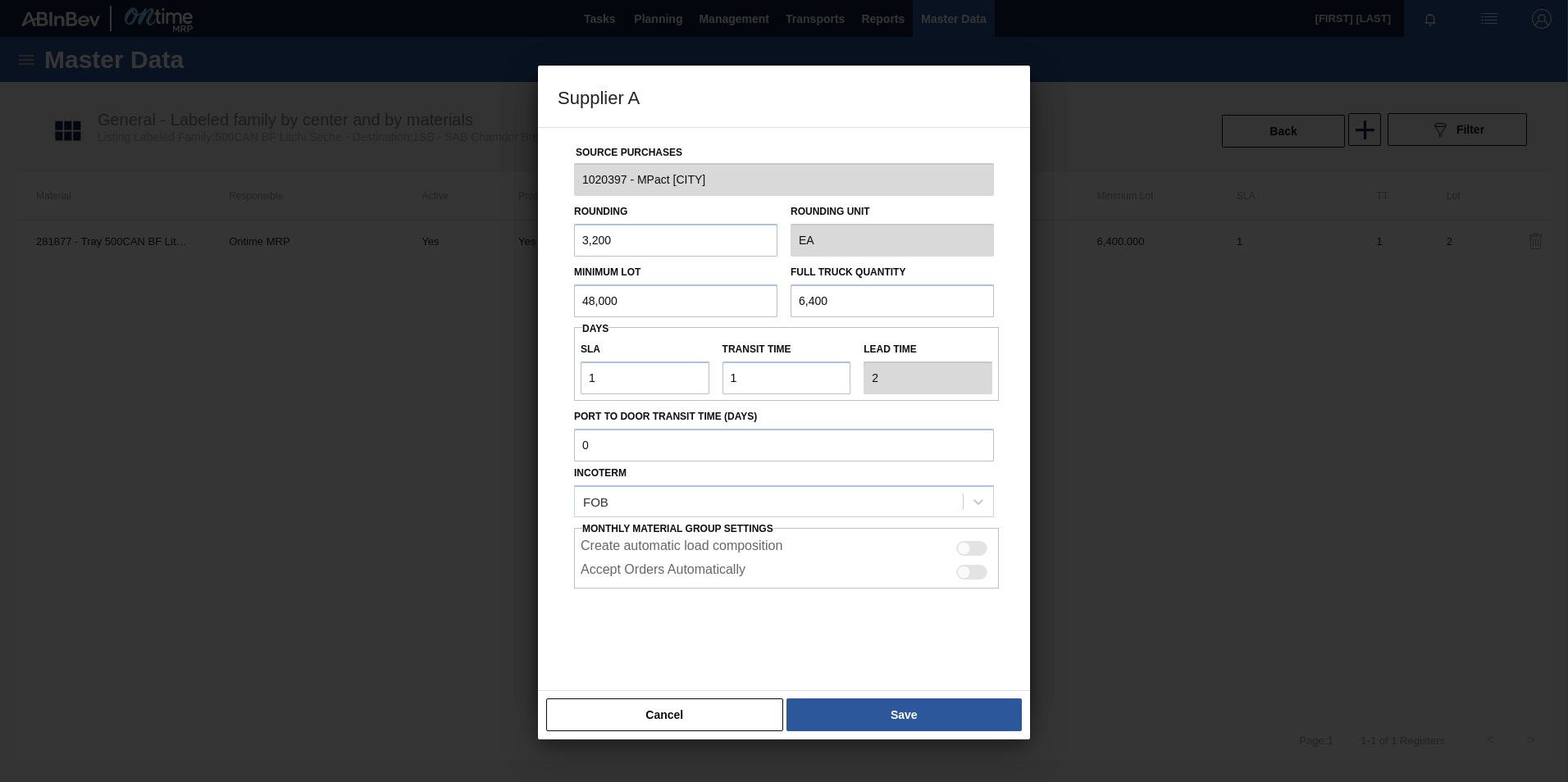 drag, startPoint x: 837, startPoint y: 302, endPoint x: 652, endPoint y: 327, distance: 186.68155 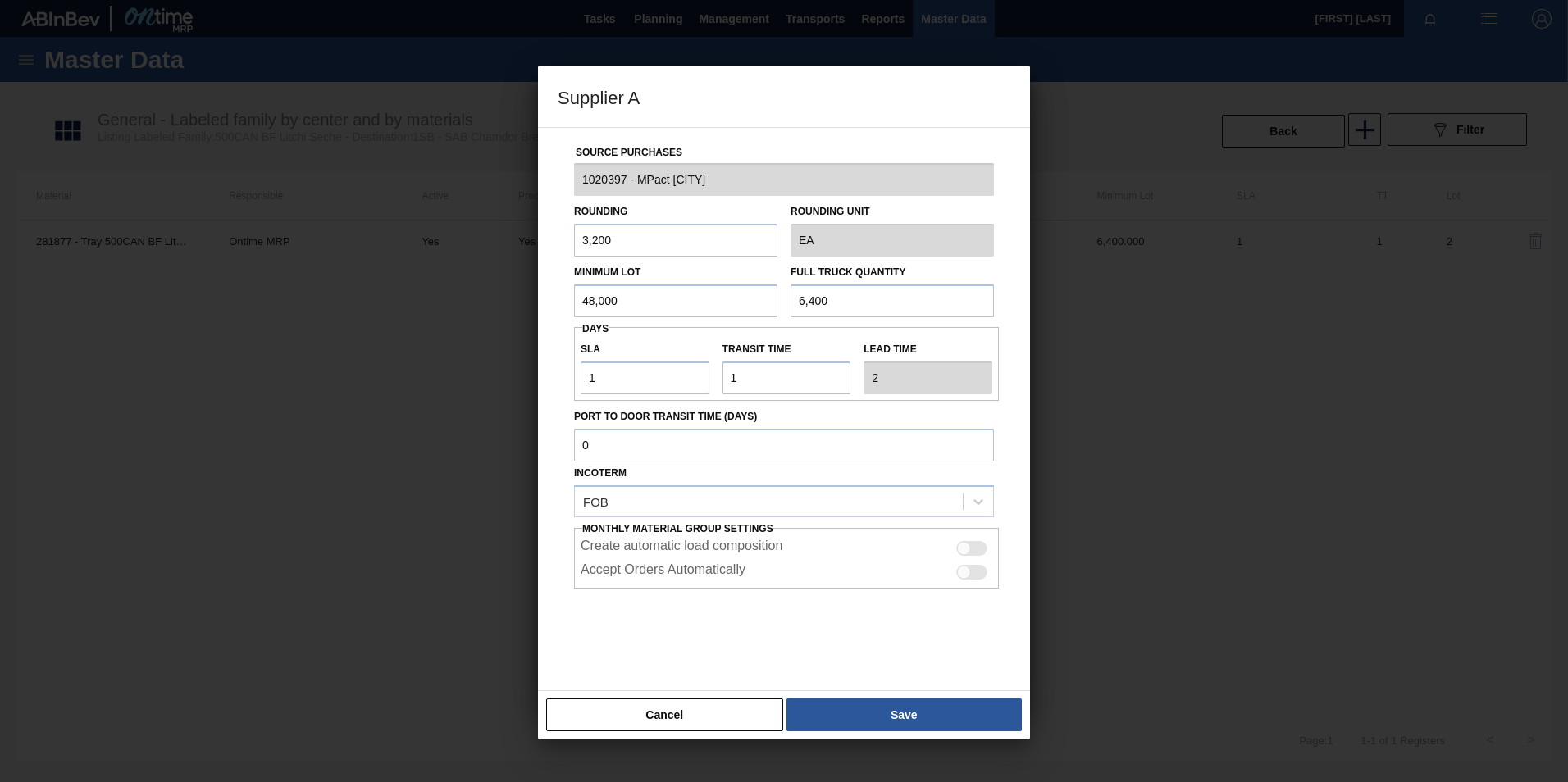 paste on "48,0" 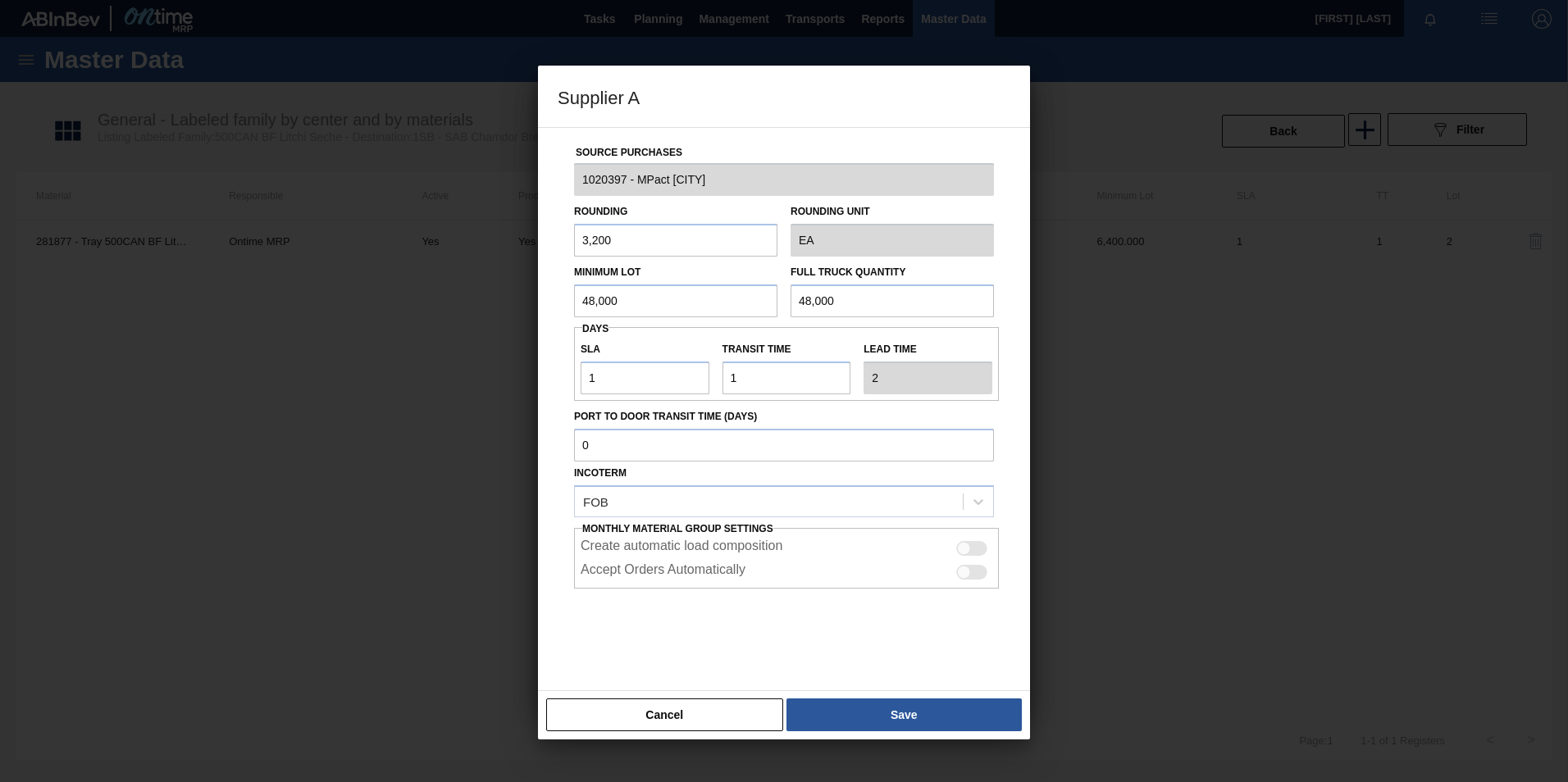 type on "48,000" 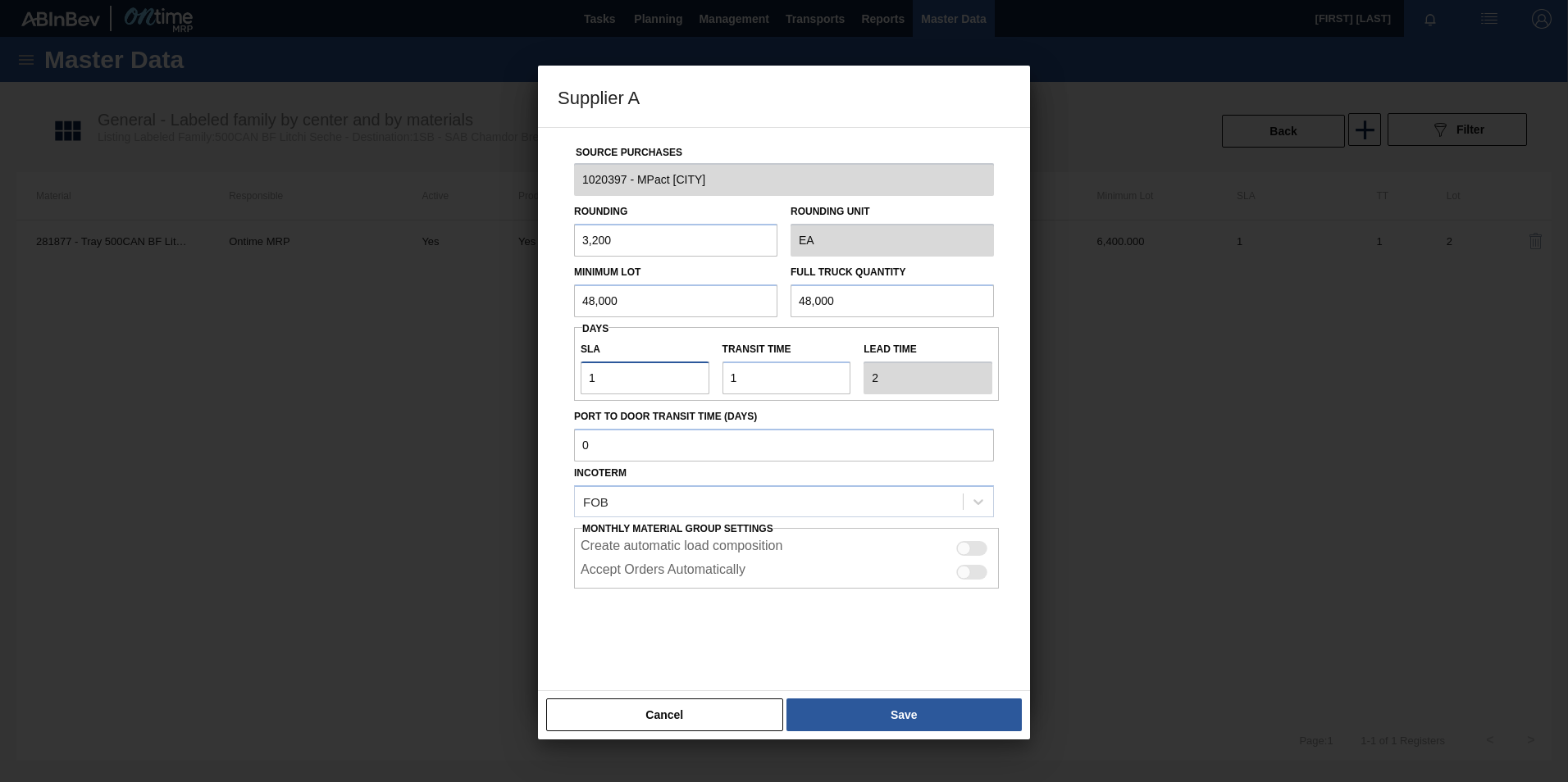 drag, startPoint x: 596, startPoint y: 370, endPoint x: 583, endPoint y: 366, distance: 13.601471 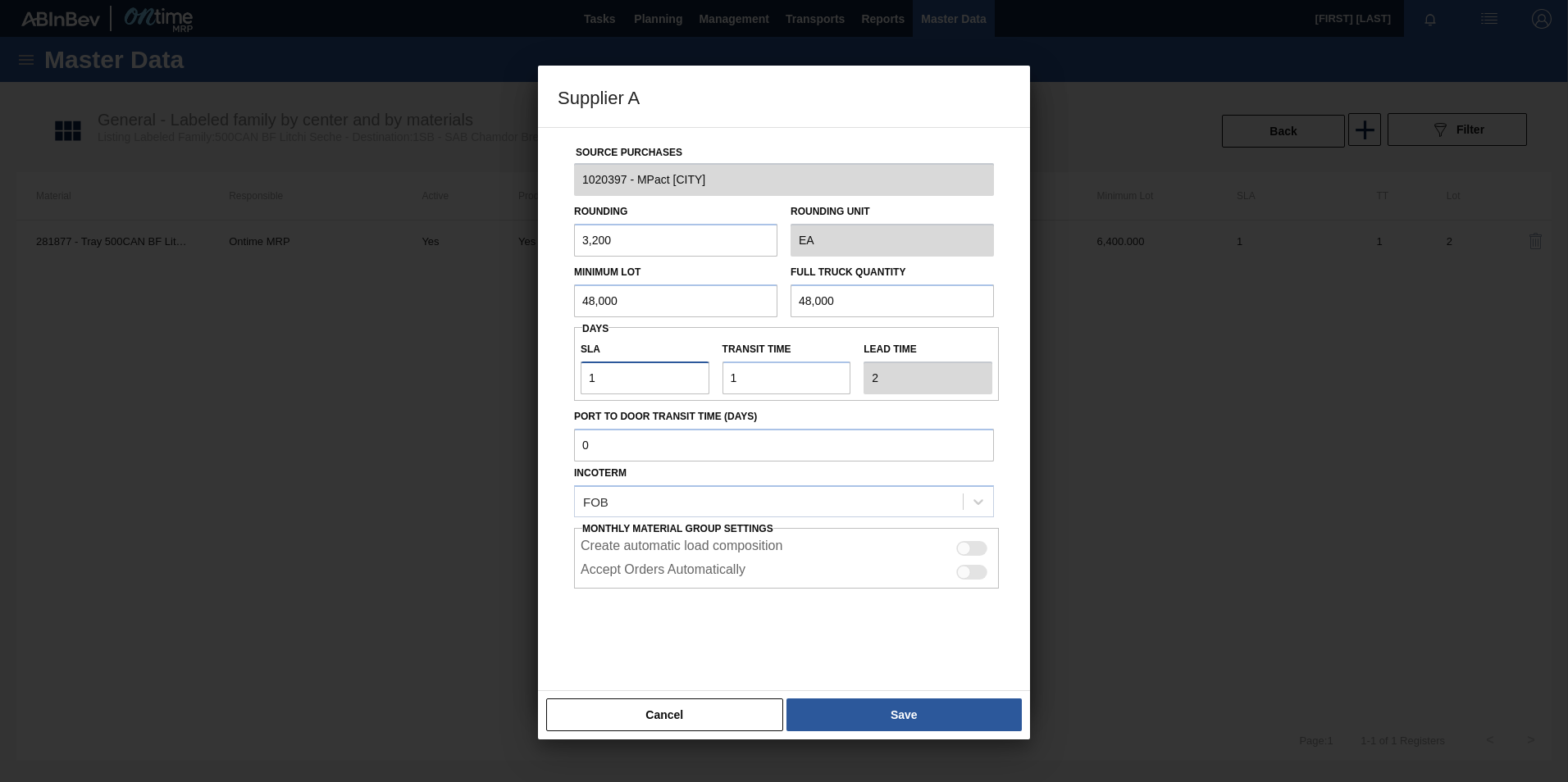 click on "1" at bounding box center [645, 378] 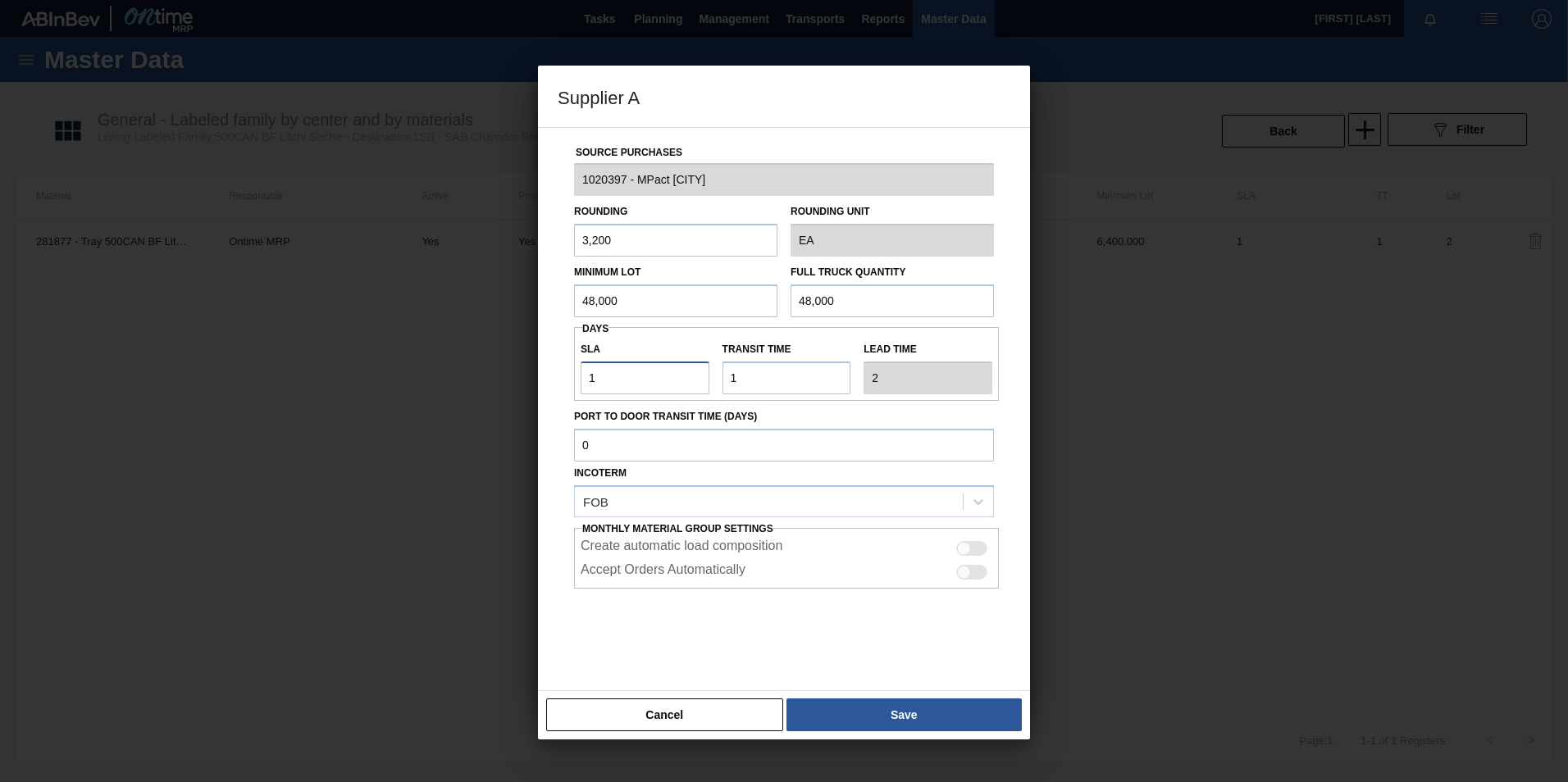 type on "2" 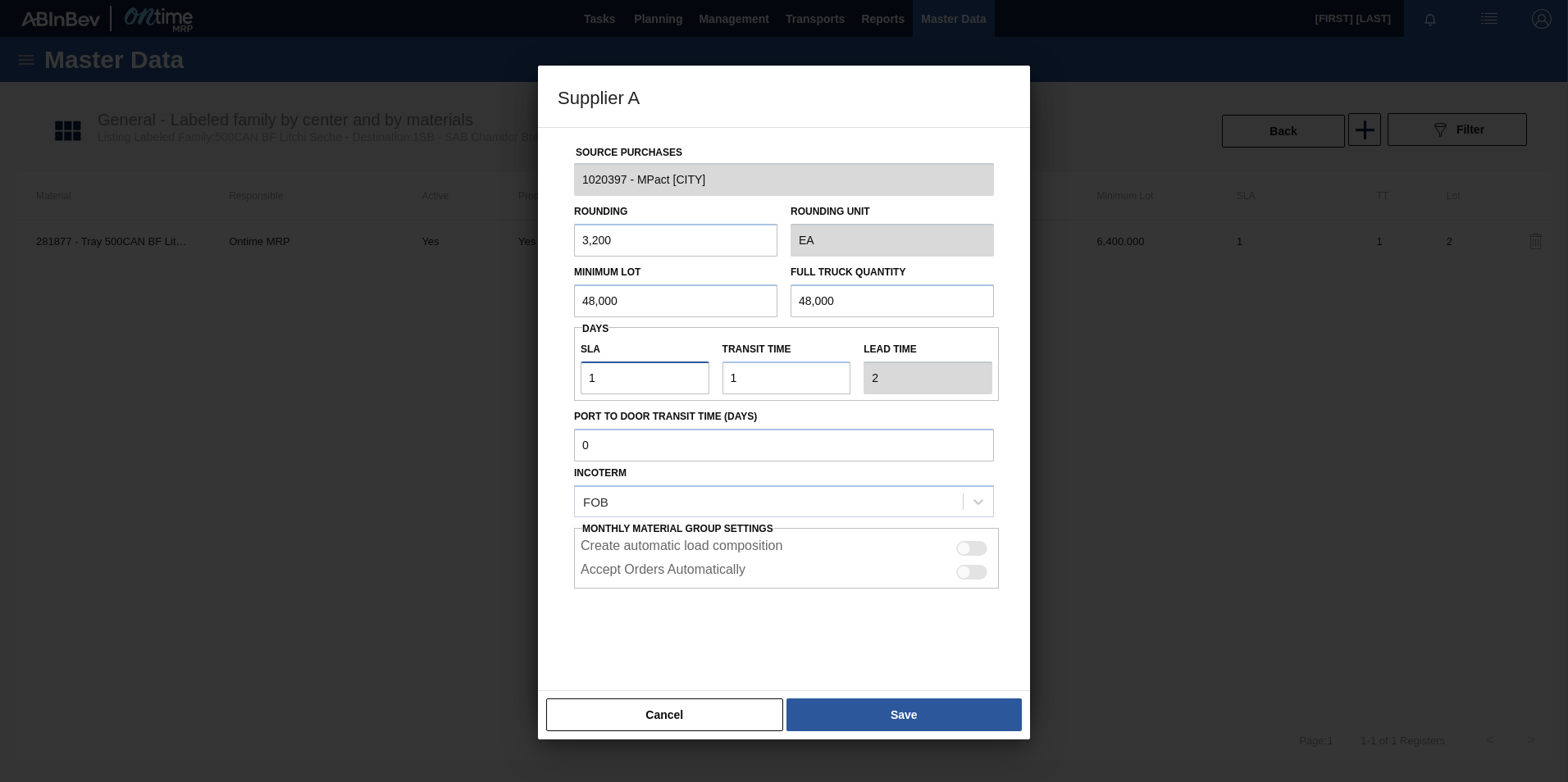 type on "3" 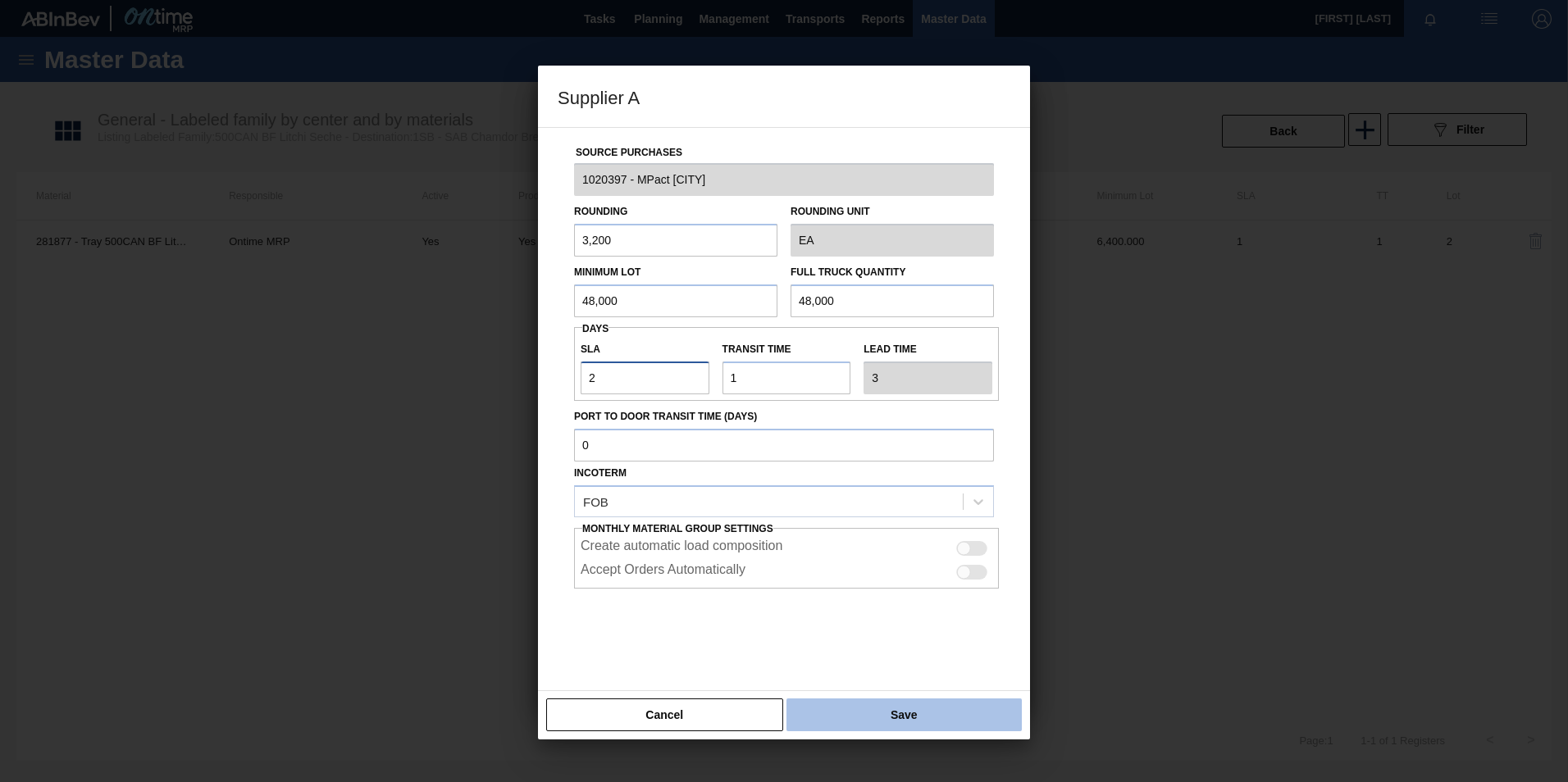 type on "2" 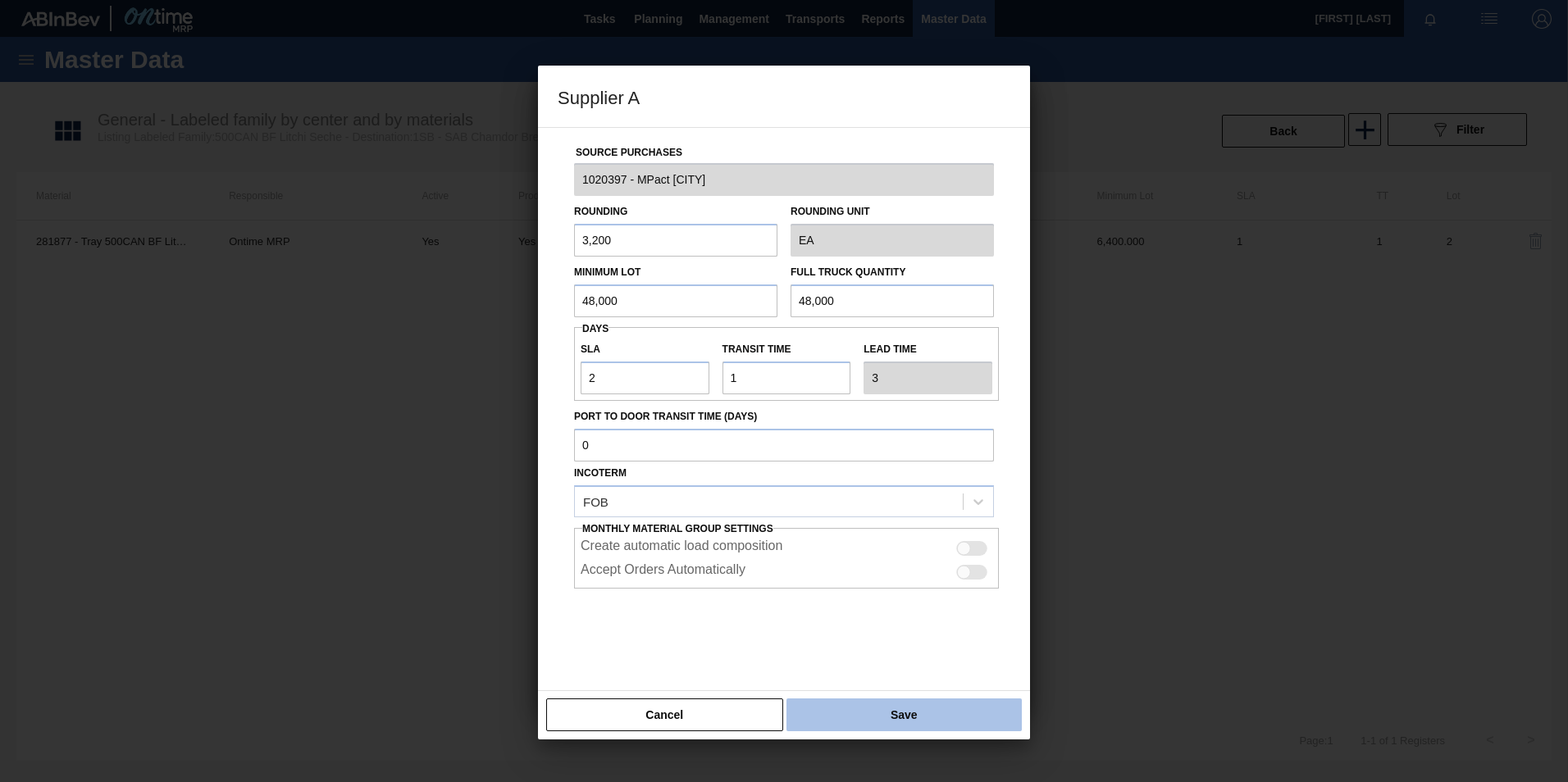 click on "Save" at bounding box center (904, 715) 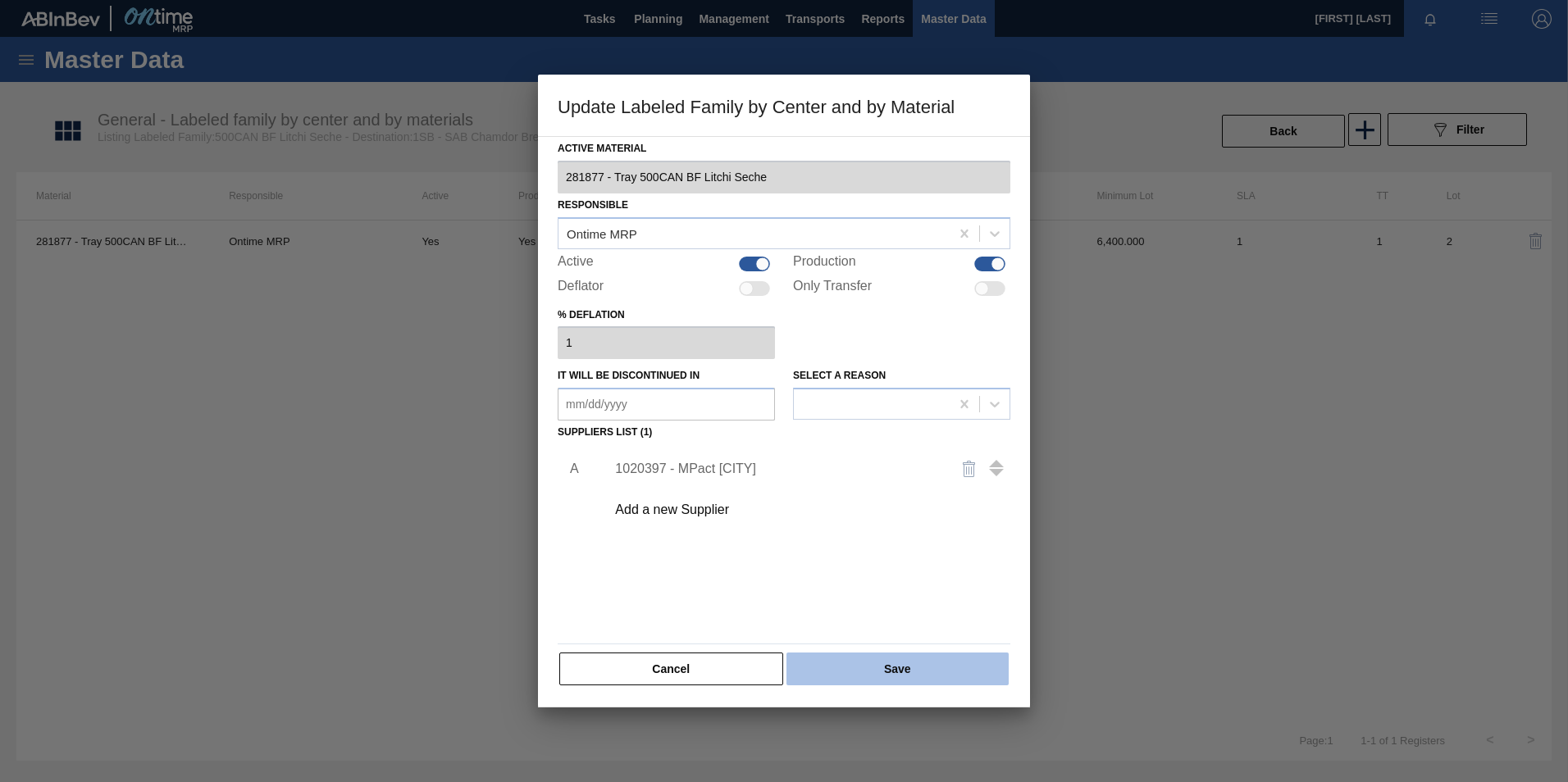 click on "Save" at bounding box center [897, 669] 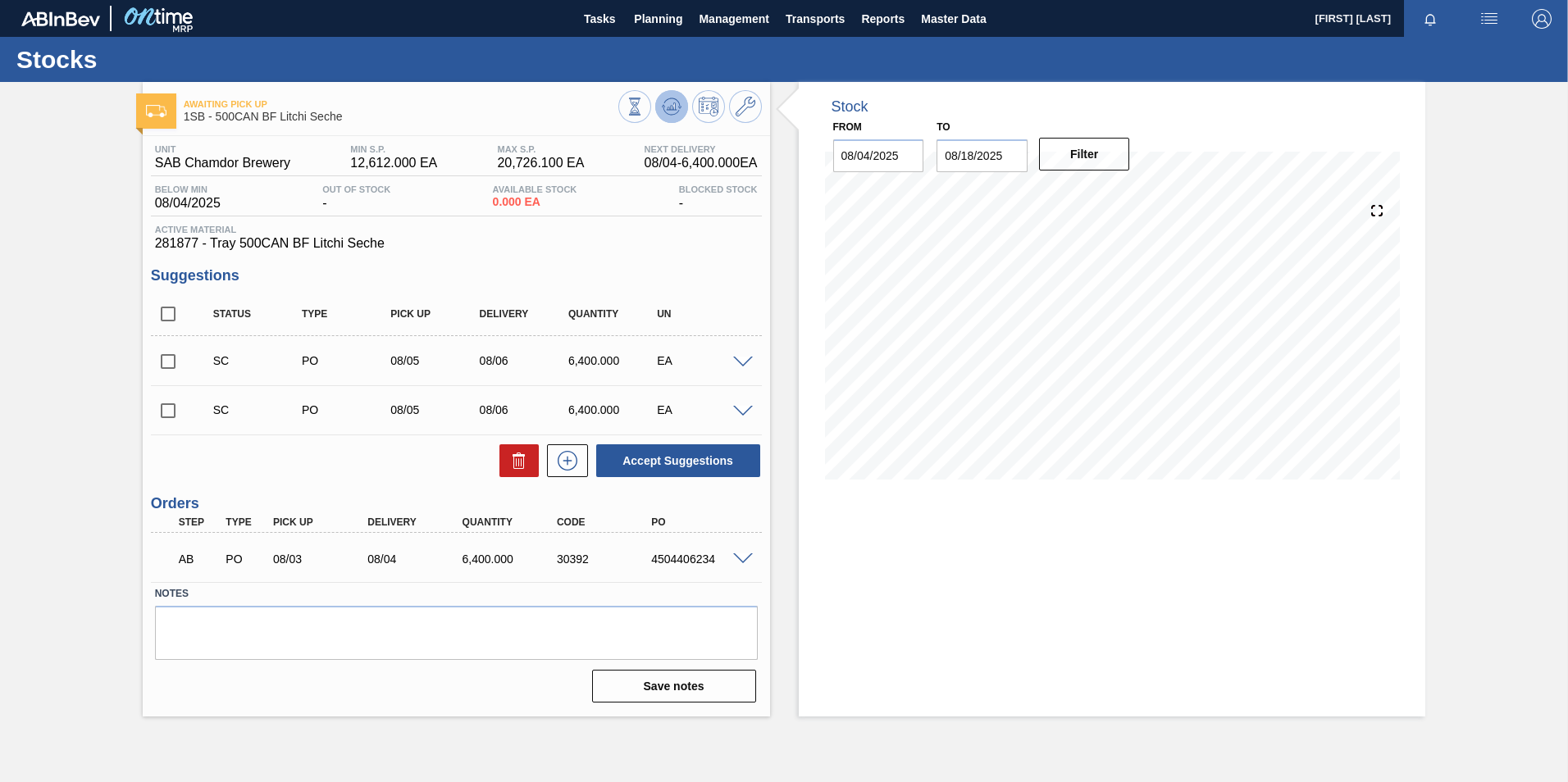 click 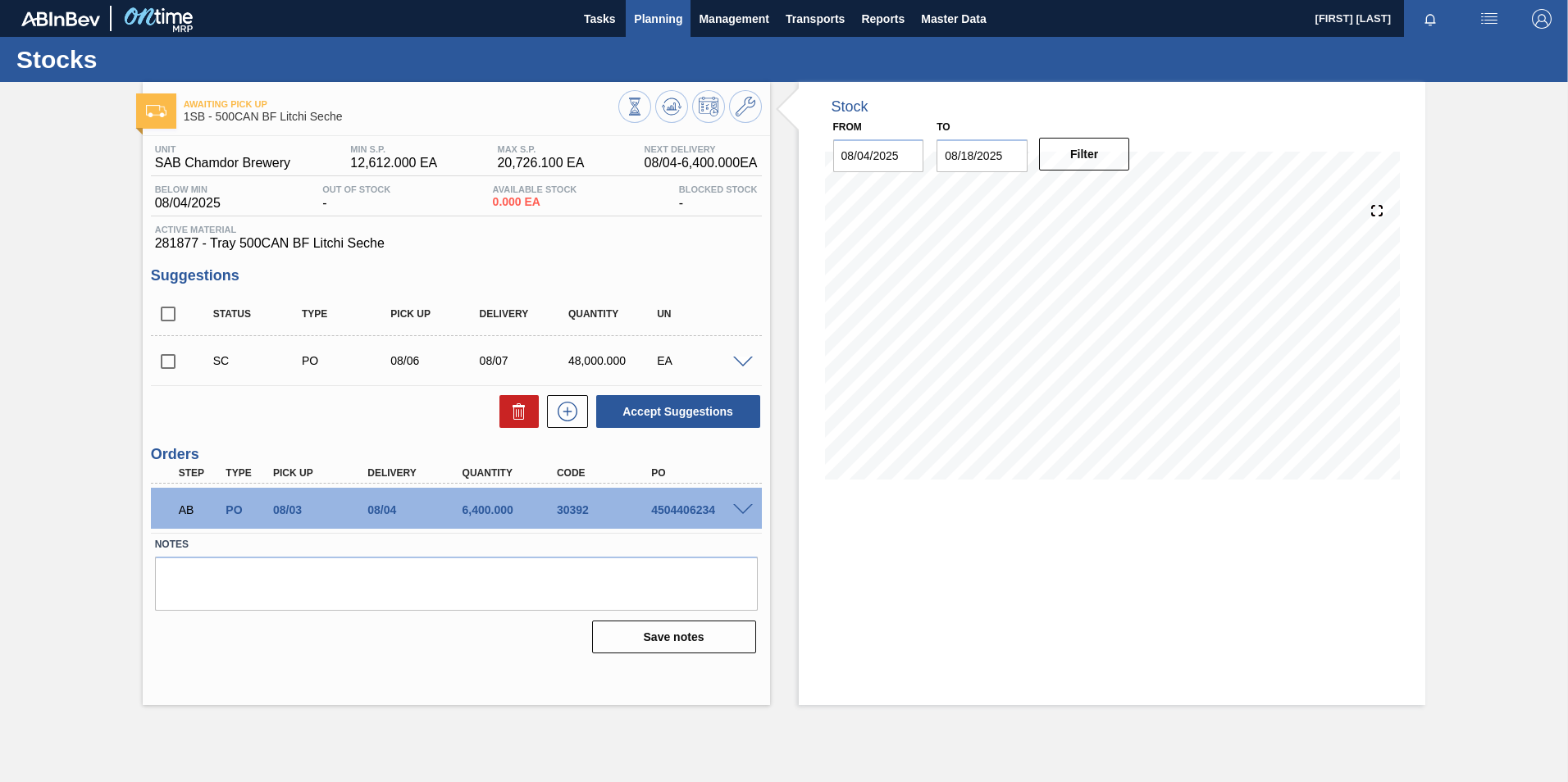 click on "Planning" at bounding box center (658, 19) 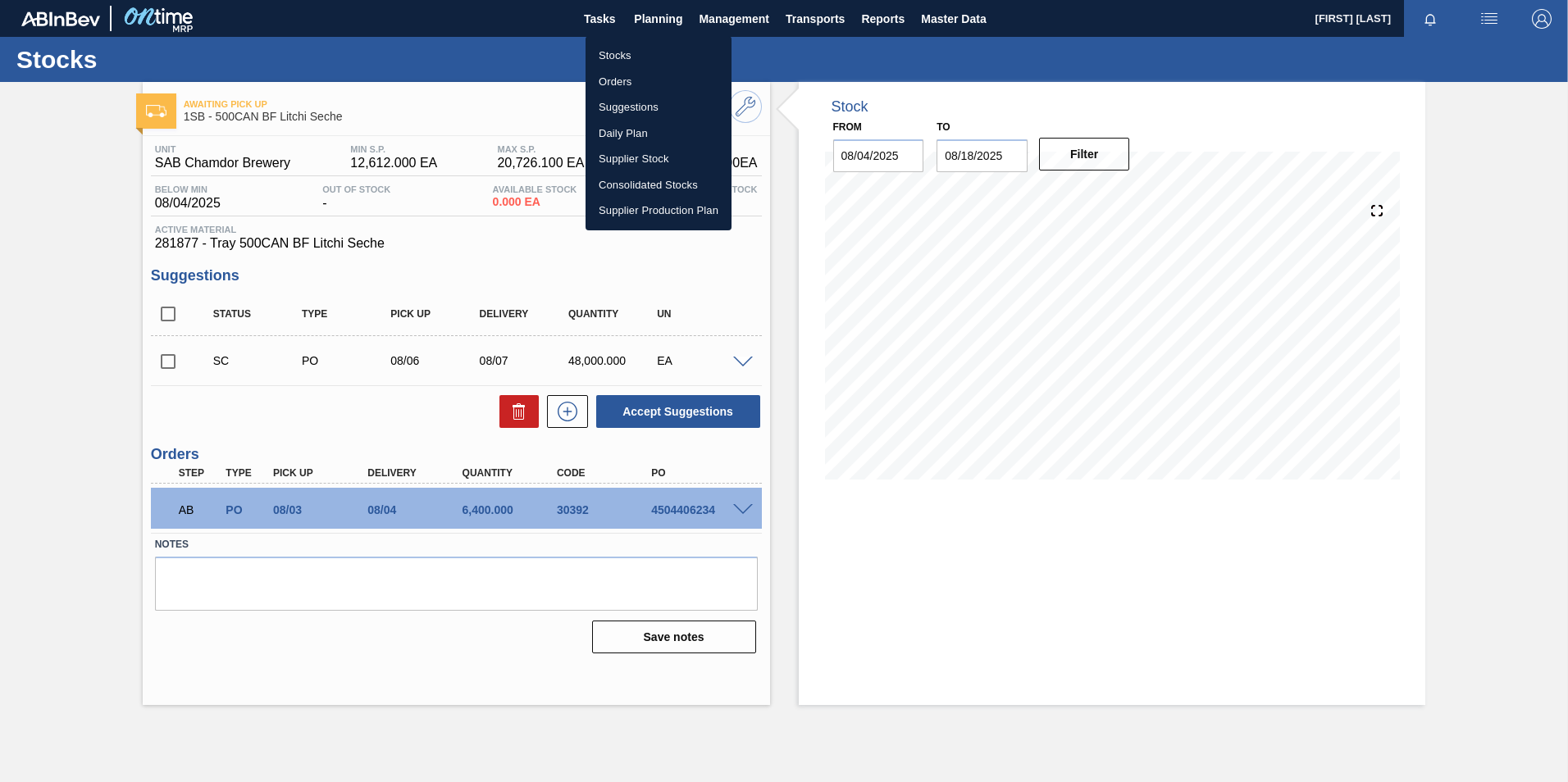 click on "Stocks" at bounding box center (659, 56) 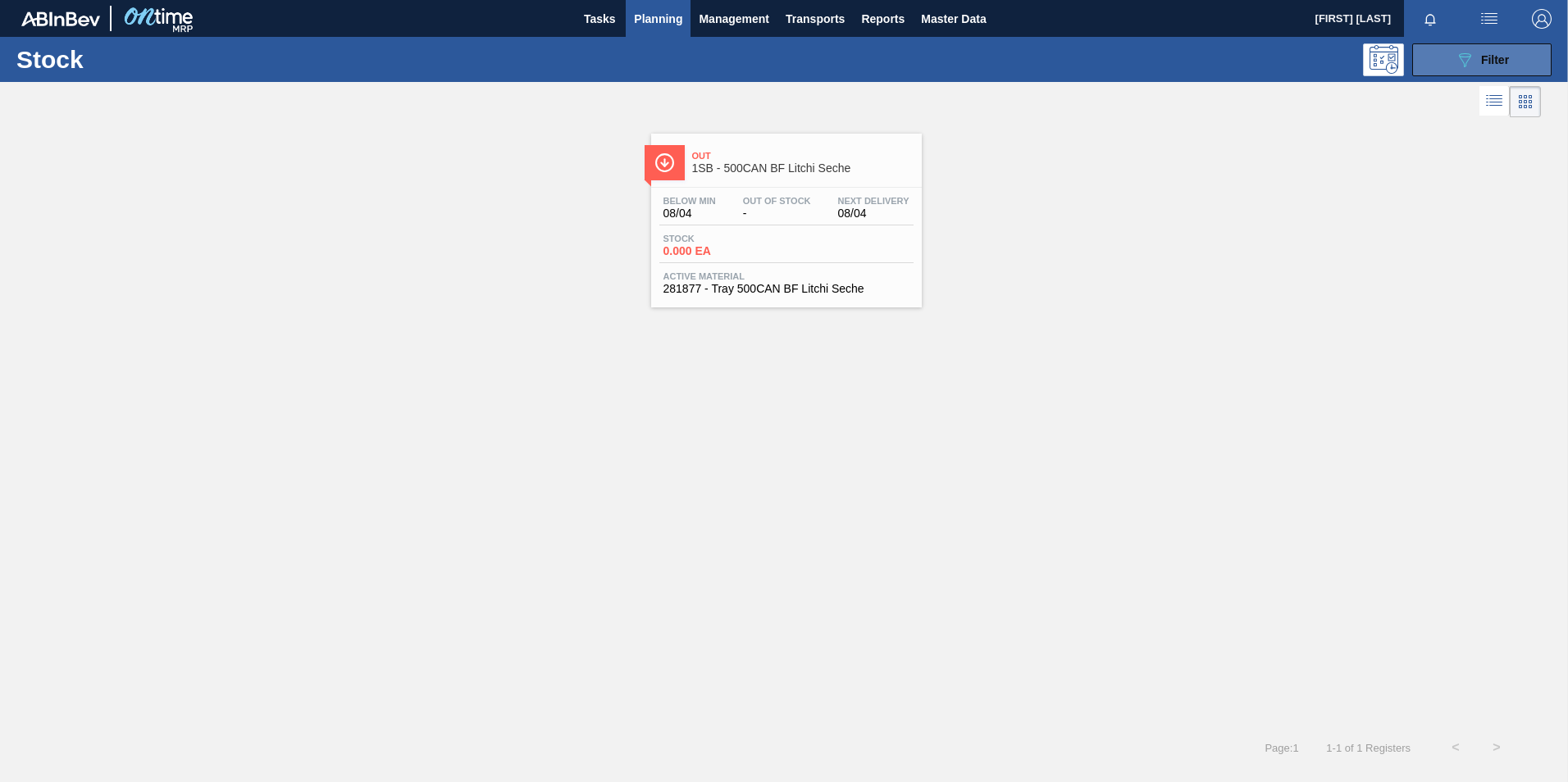 click on "089F7B8B-B2A5-4AFE-B5C0-19BA573D28AC Filter" at bounding box center (1482, 60) 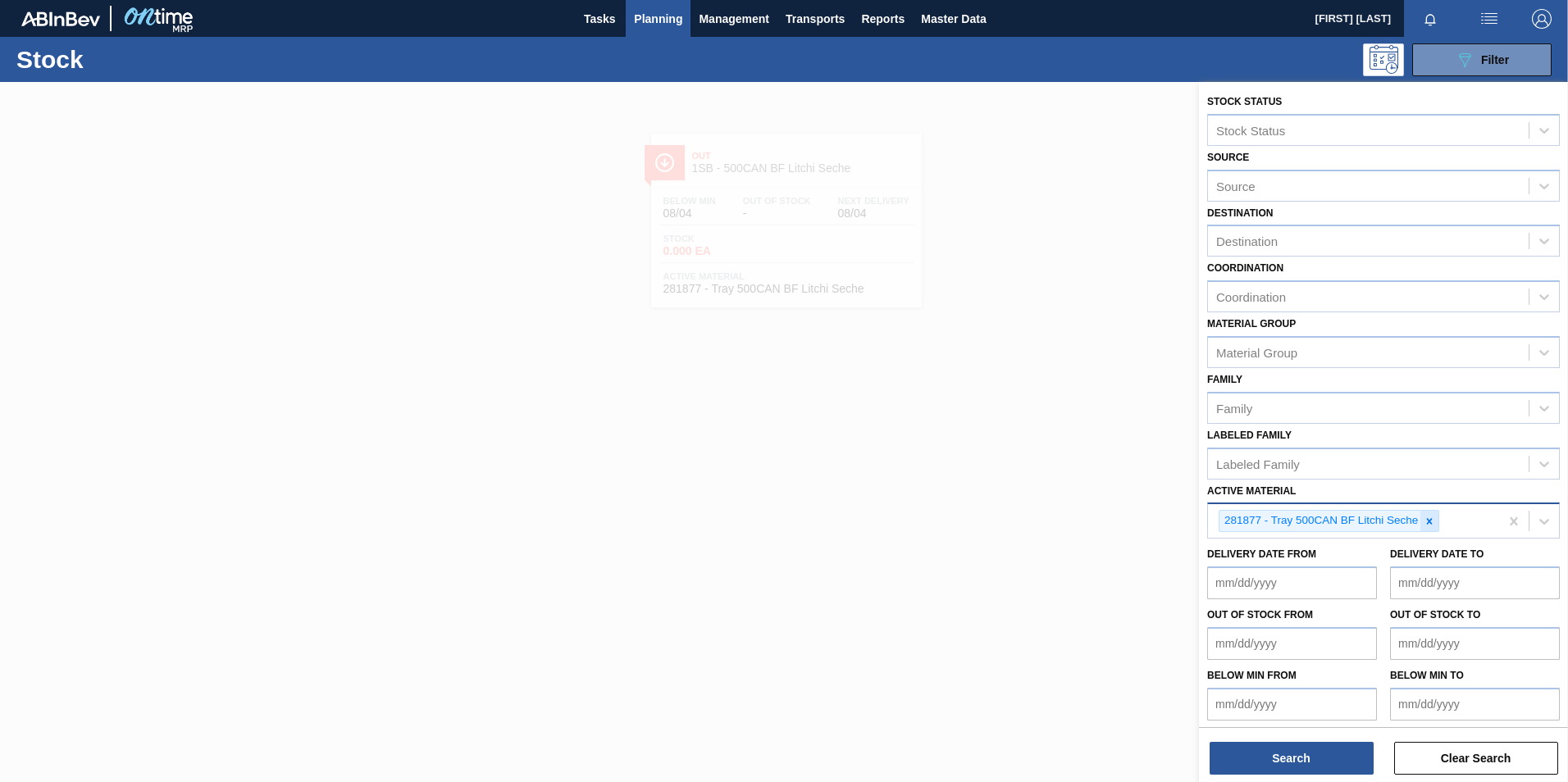 click 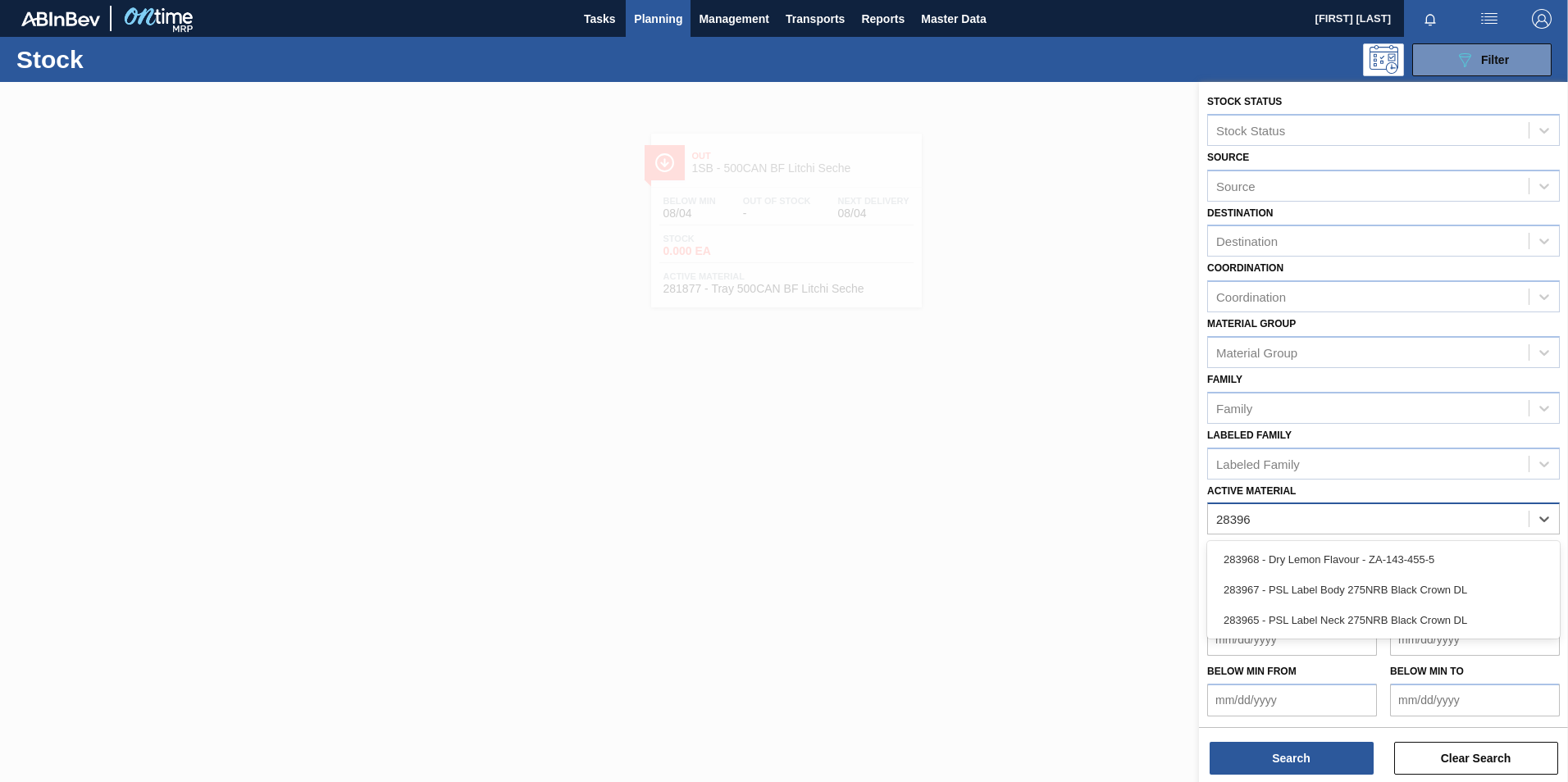 type on "283968" 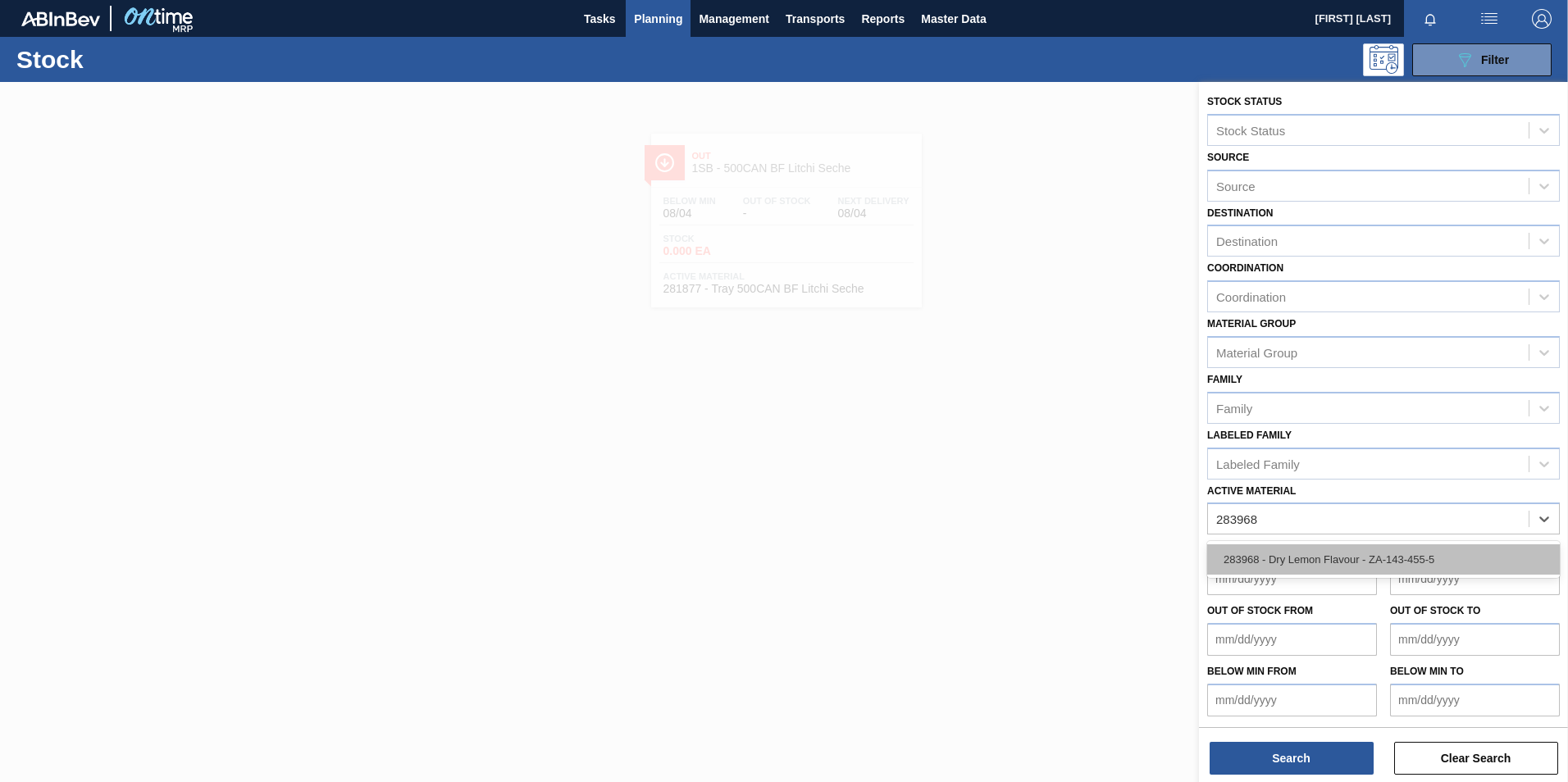 click on "283968 - Dry Lemon Flavour - ZA-143-455-5" at bounding box center [1383, 559] 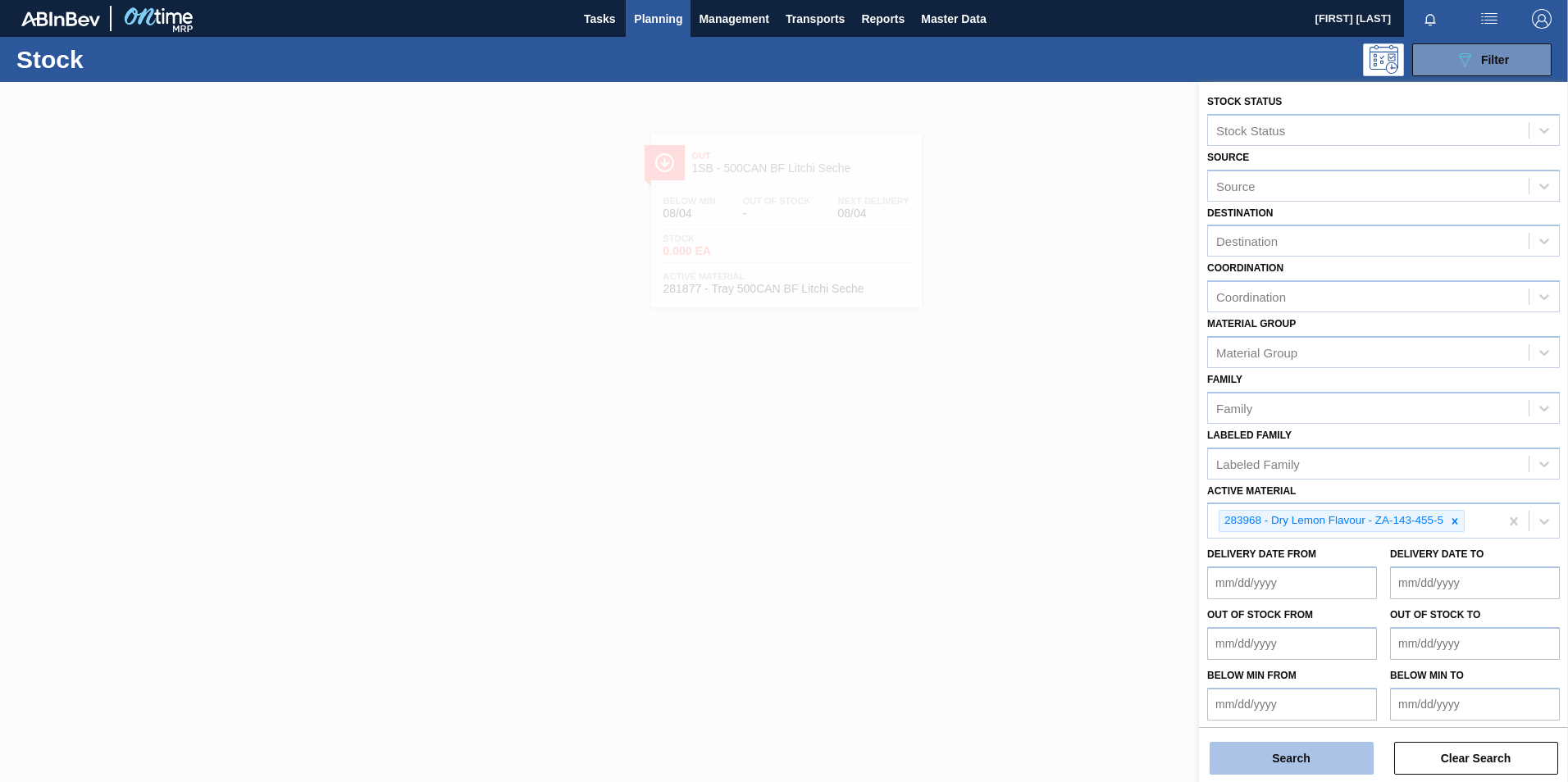 click on "Search" at bounding box center [1292, 758] 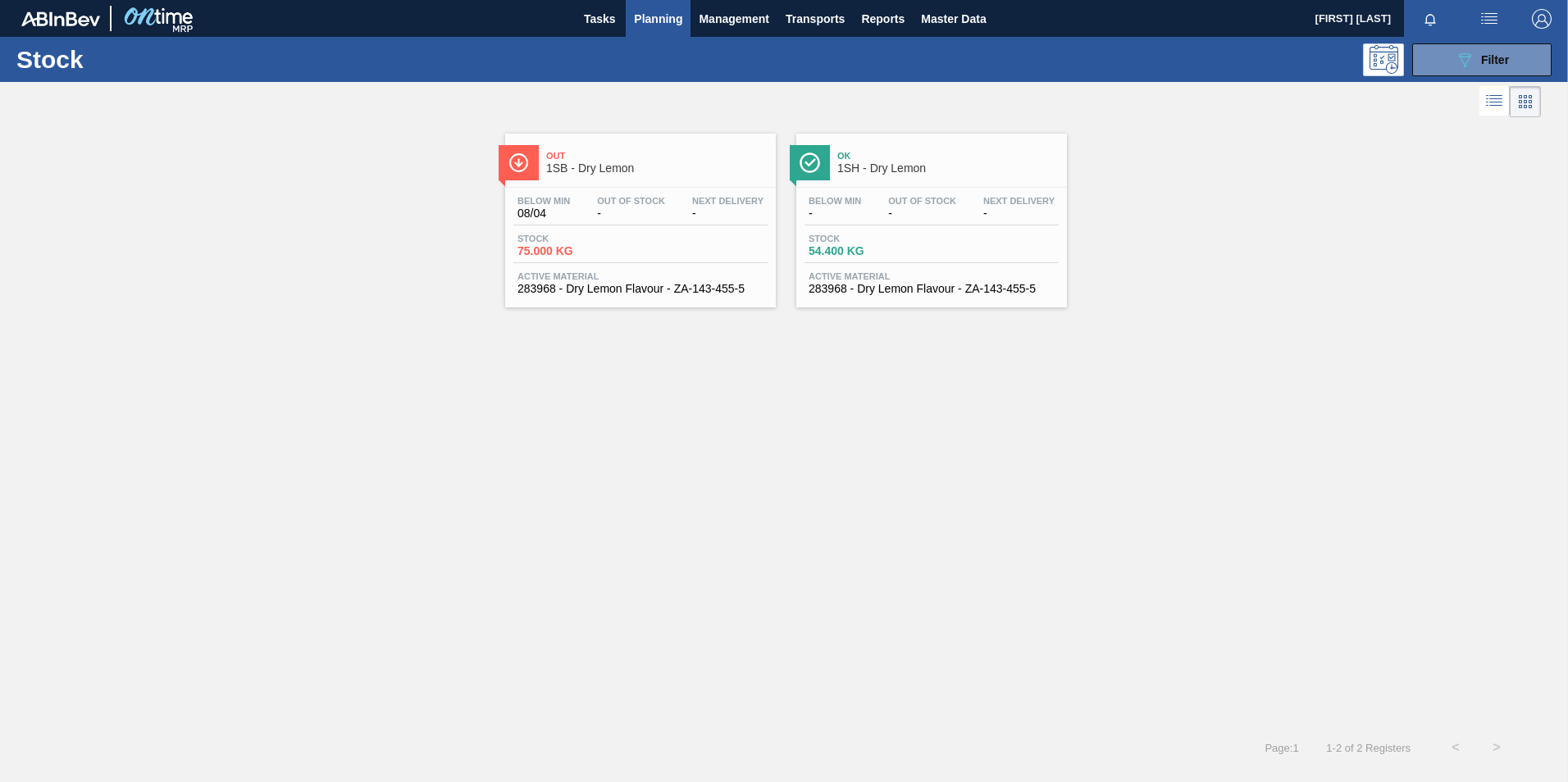 click on "Out 1SB - Dry Lemon" at bounding box center [657, 162] 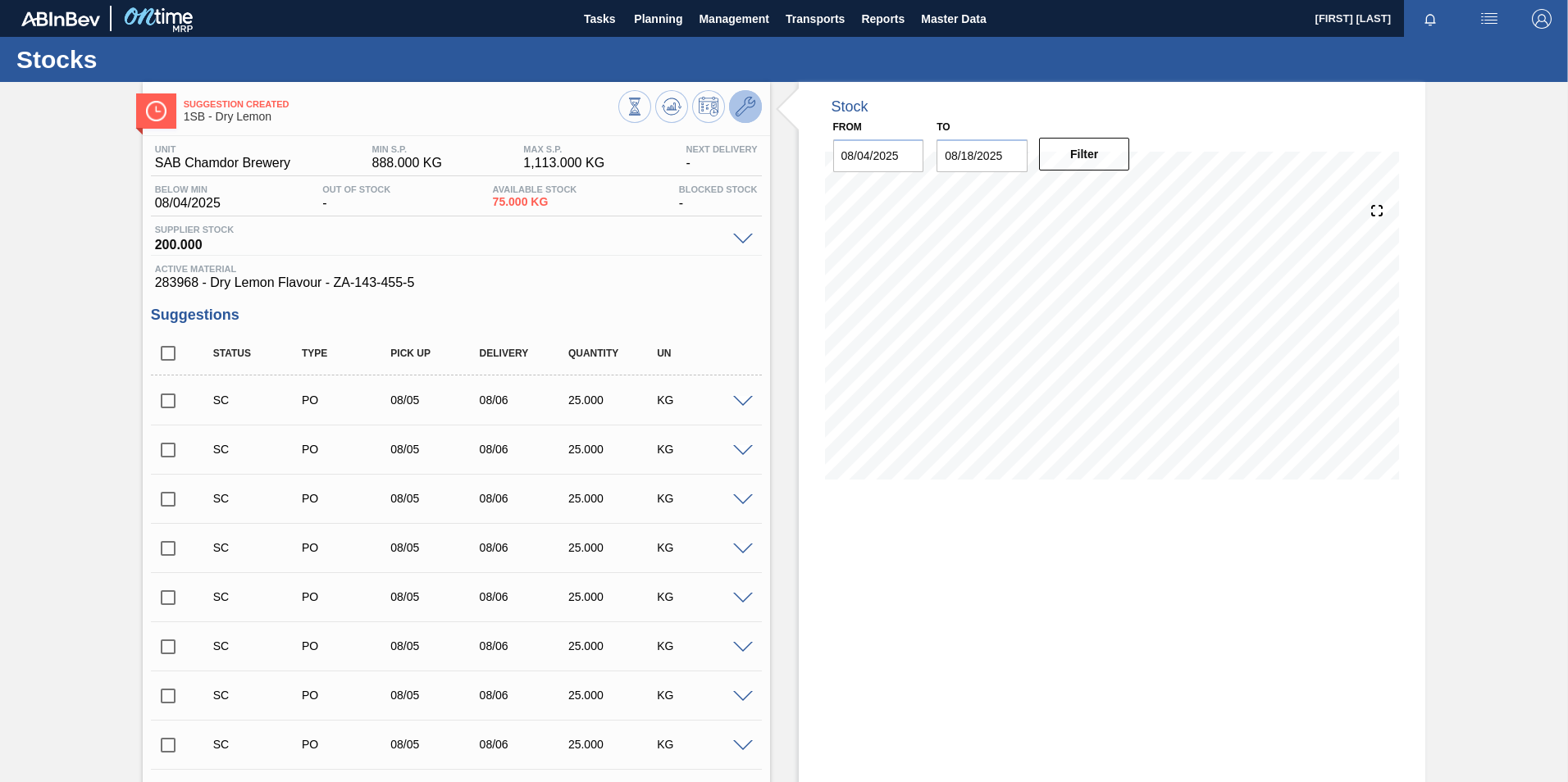 click at bounding box center (745, 107) 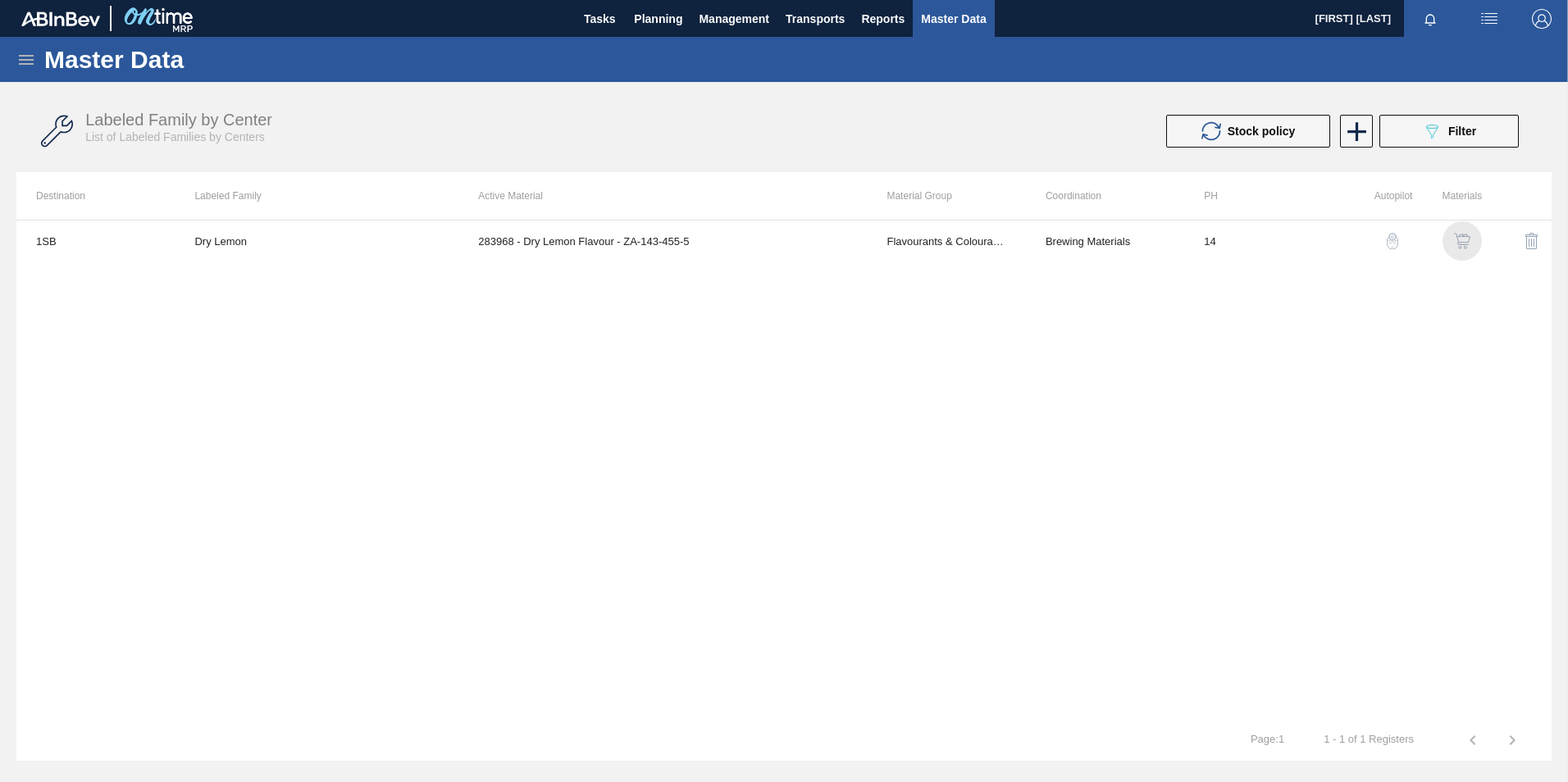 click at bounding box center (1462, 241) 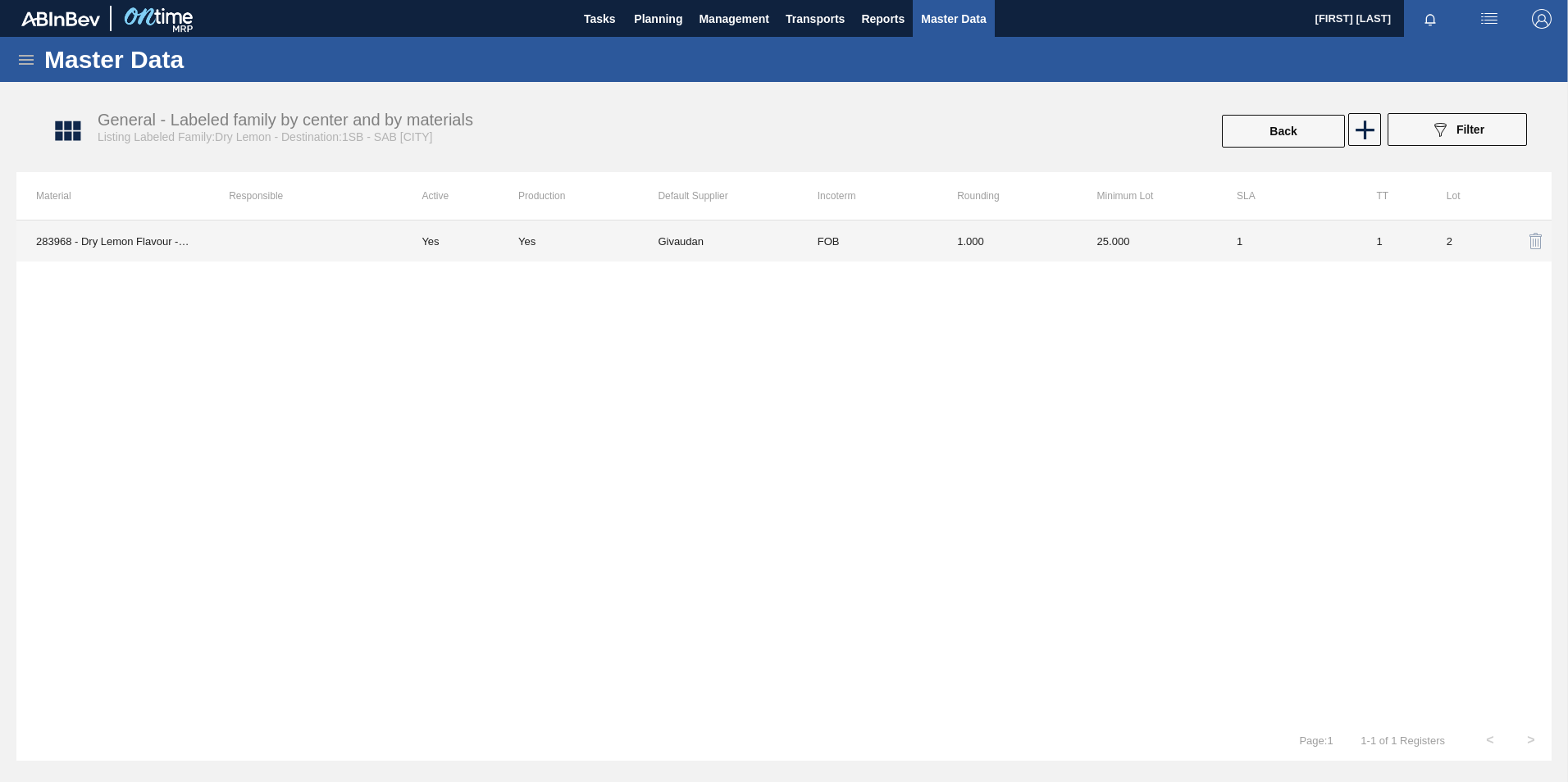 click on "25.000" at bounding box center [1147, 241] 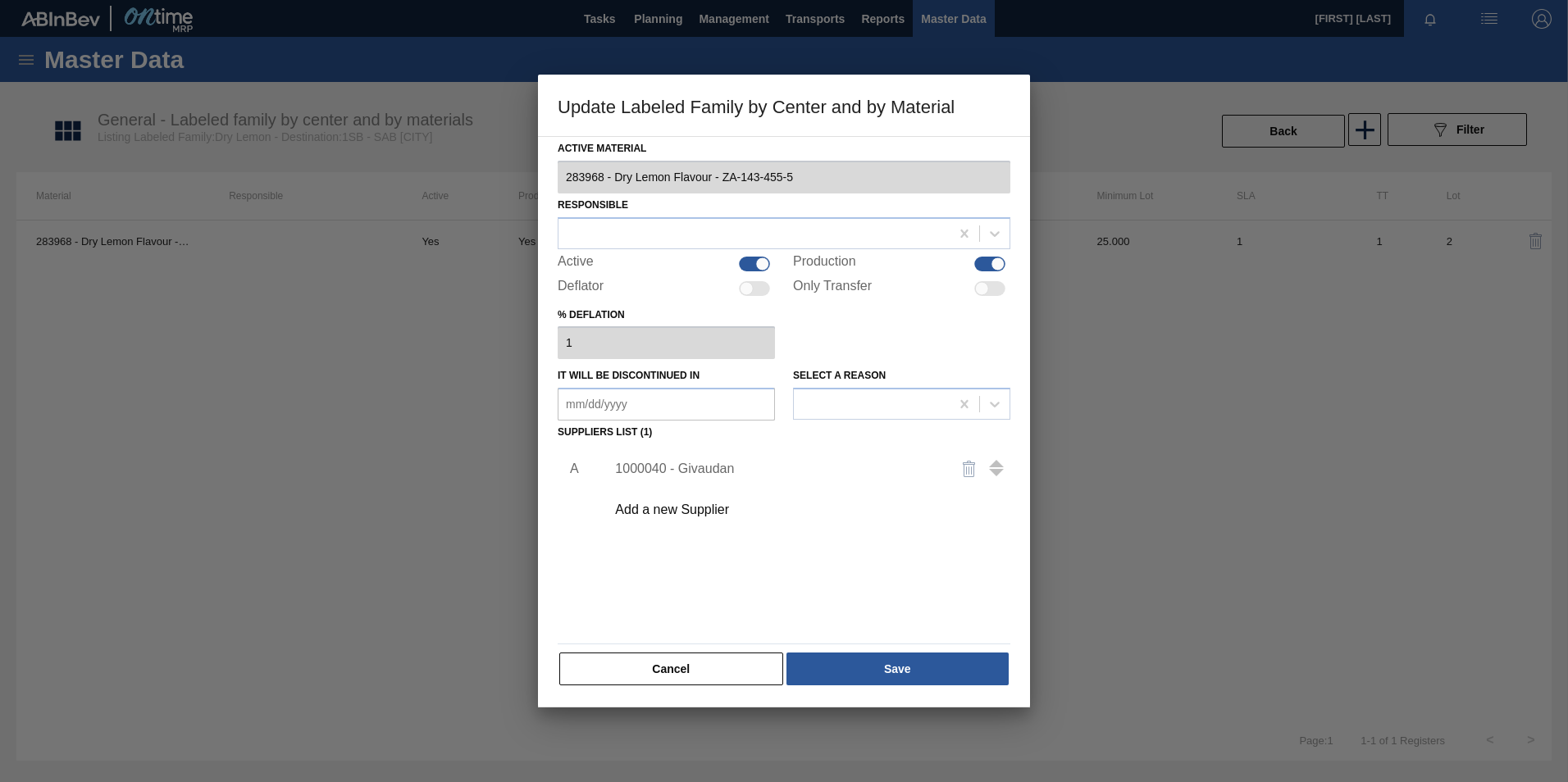 click on "1000040 - Givaudan" at bounding box center [776, 469] 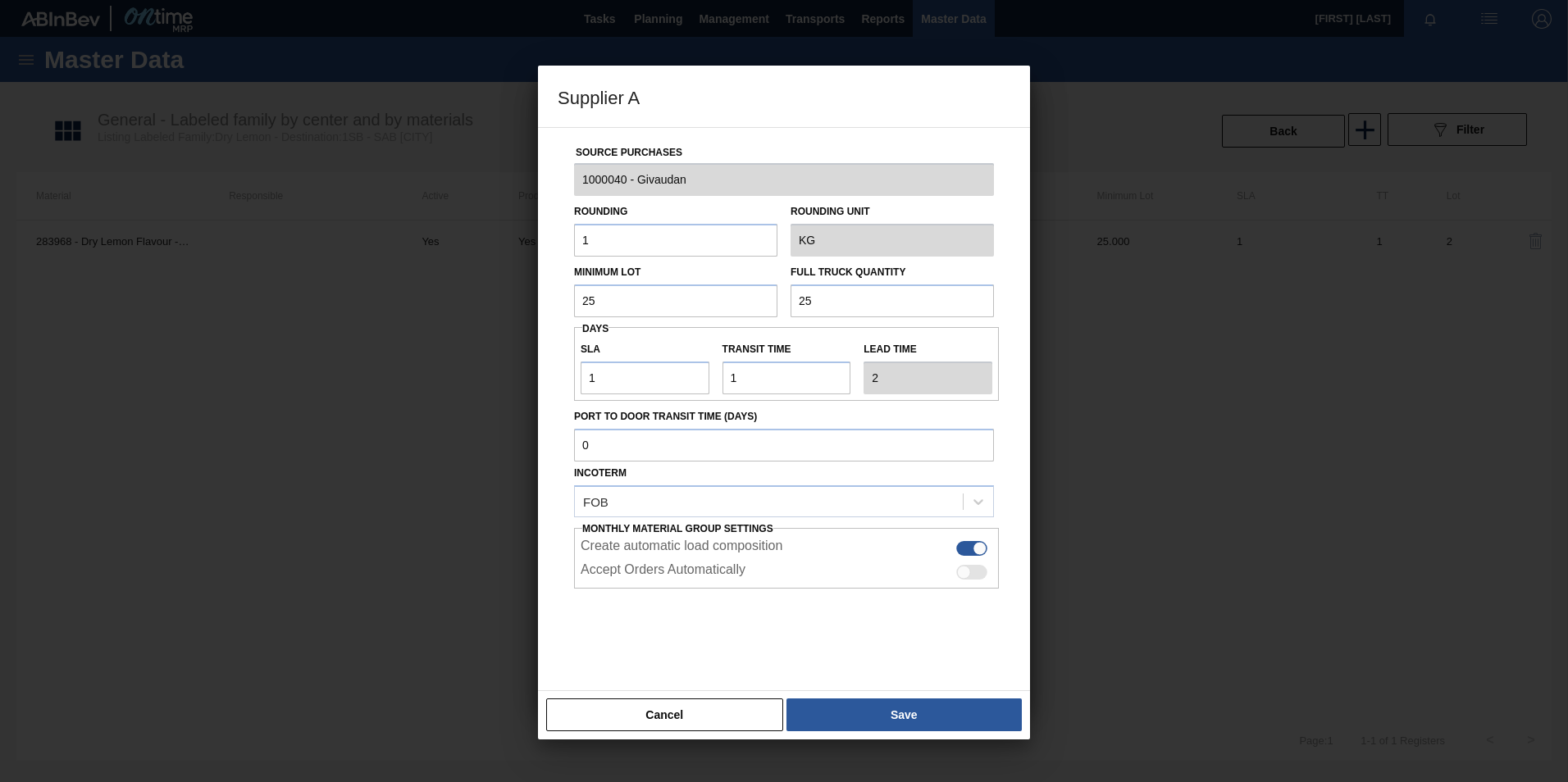 drag, startPoint x: 621, startPoint y: 300, endPoint x: 356, endPoint y: 335, distance: 267.30133 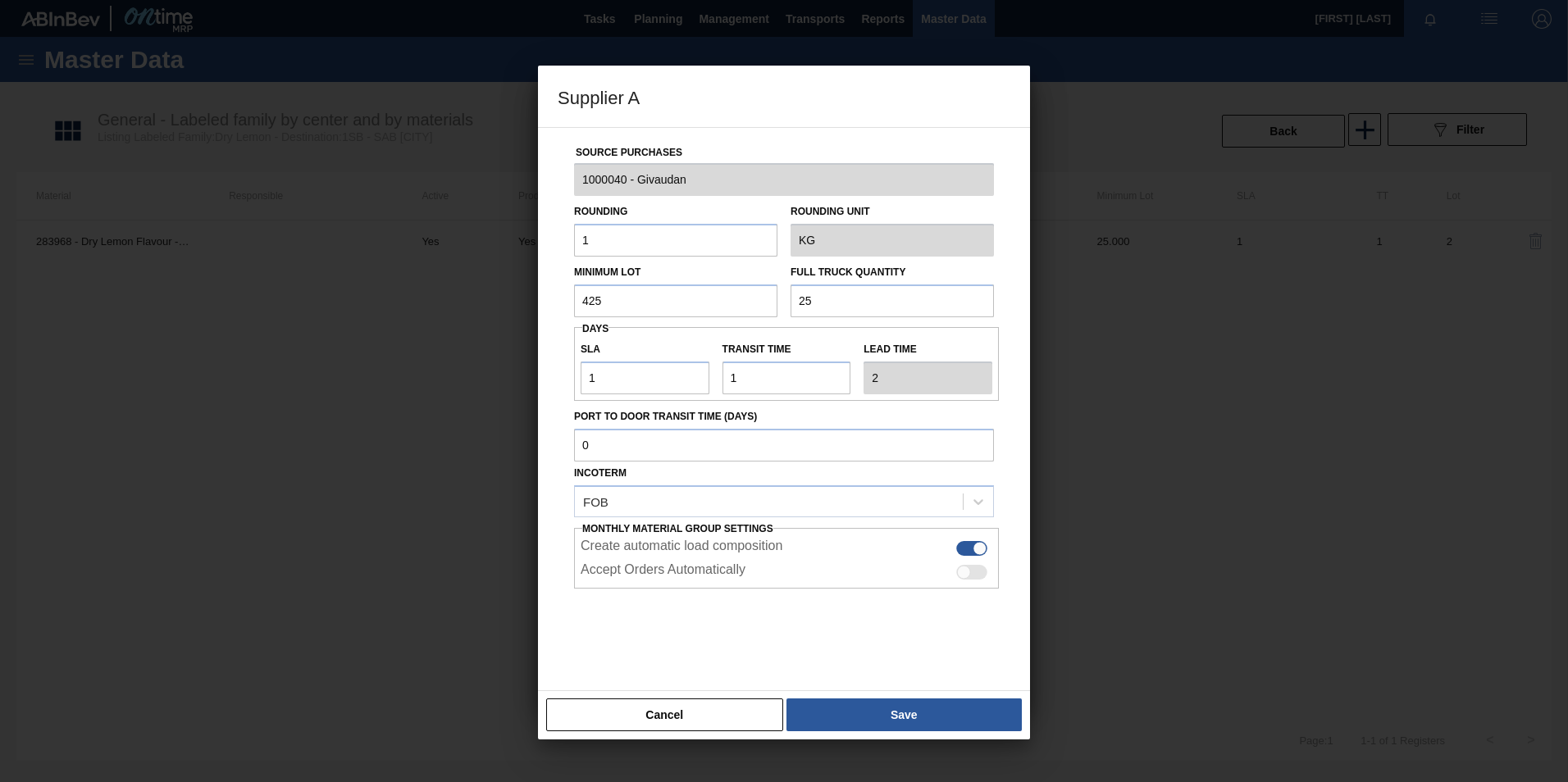 click on "Supplier A Source Purchases 1000040 - Givaudan Rounding 1 Rounding Unit KG Minimum Lot 425 Full Truck Quantity 25 Days SLA 1 Transit time Lead time 2 Port to Door Transit Time (days) Incoterm FOB Monthly Material Group Settings Create automatic load composition Accept Orders Automatically Cancel Save" at bounding box center [784, 391] 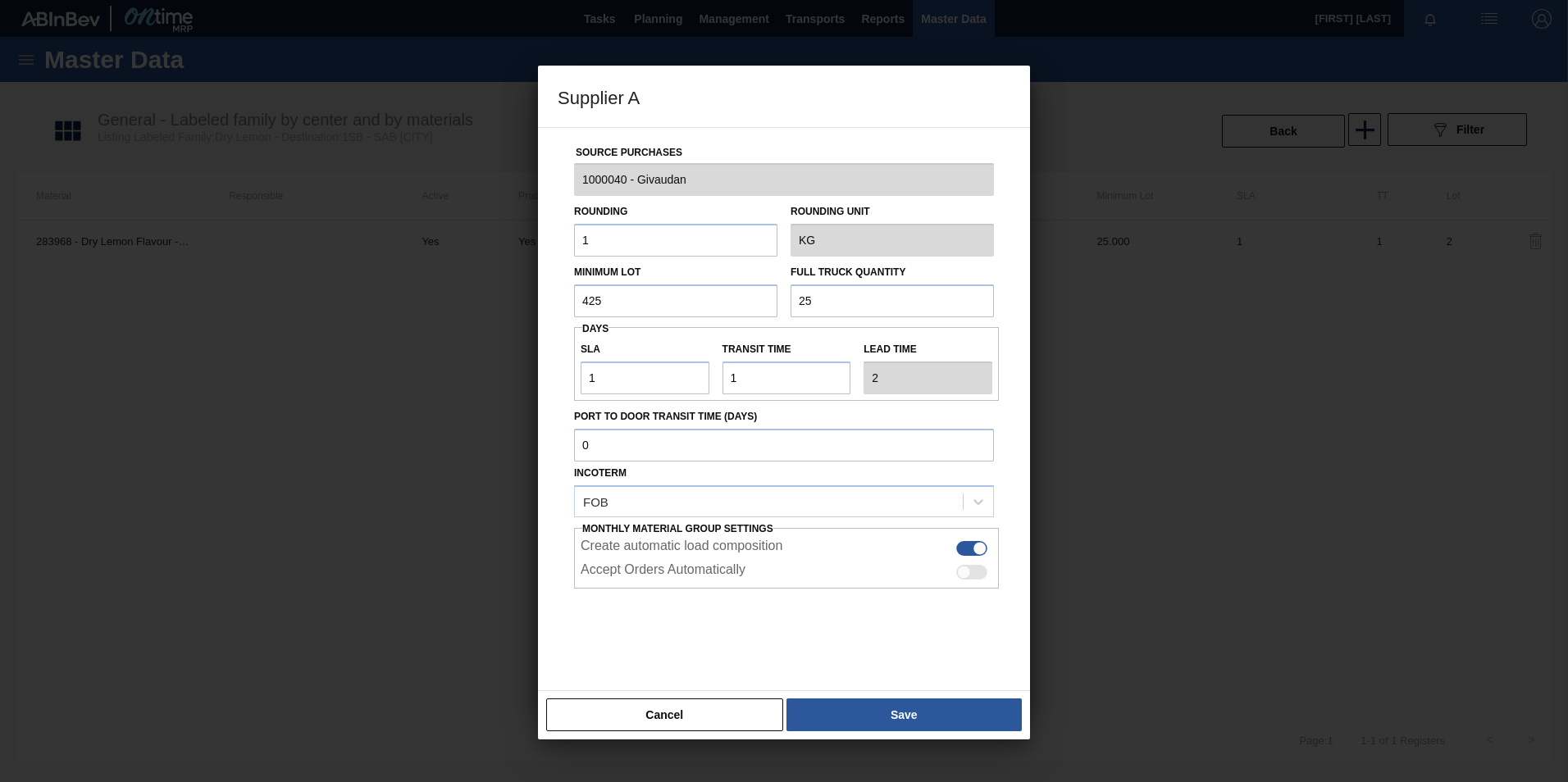 paste on "4" 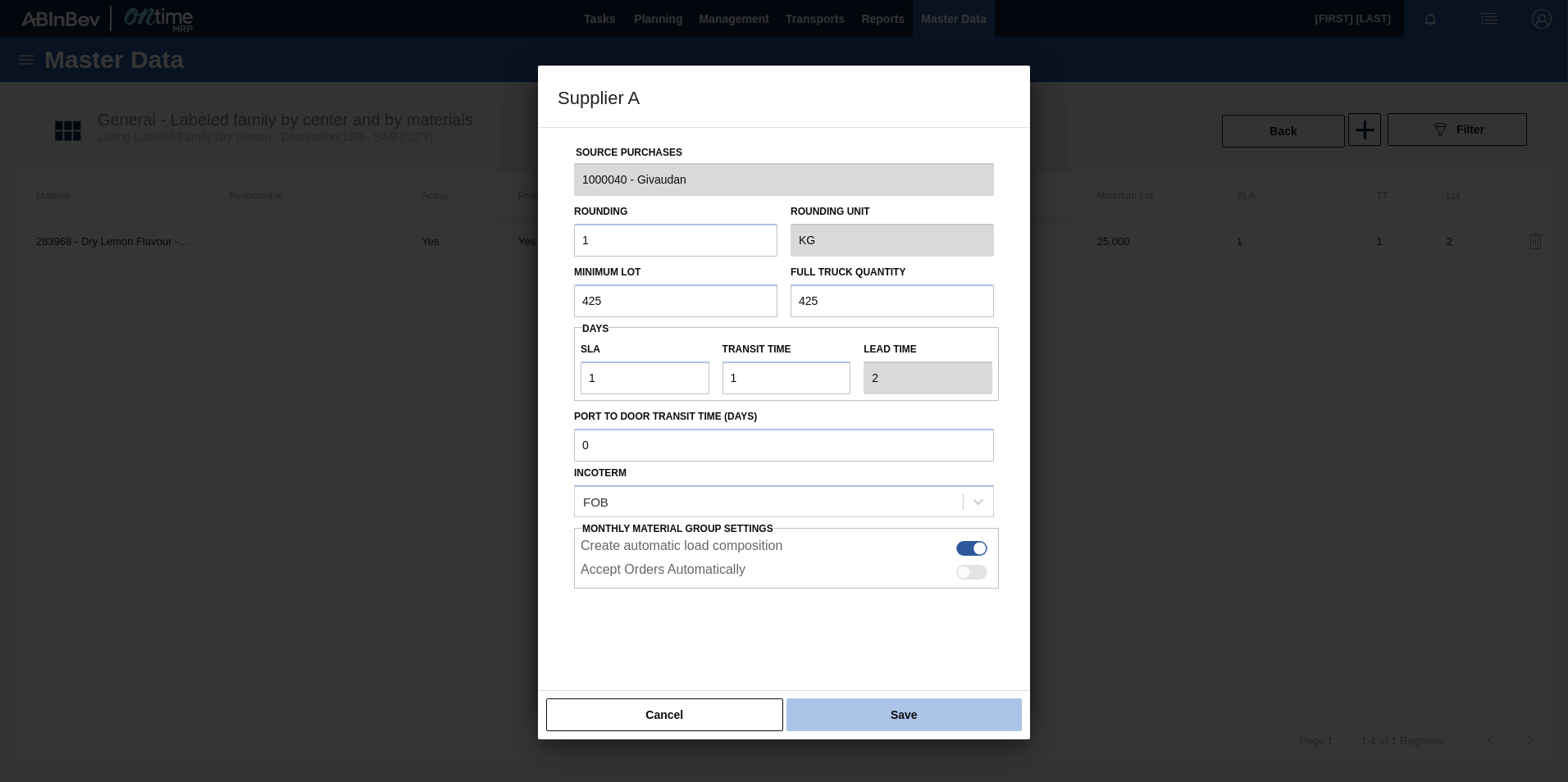 type on "425" 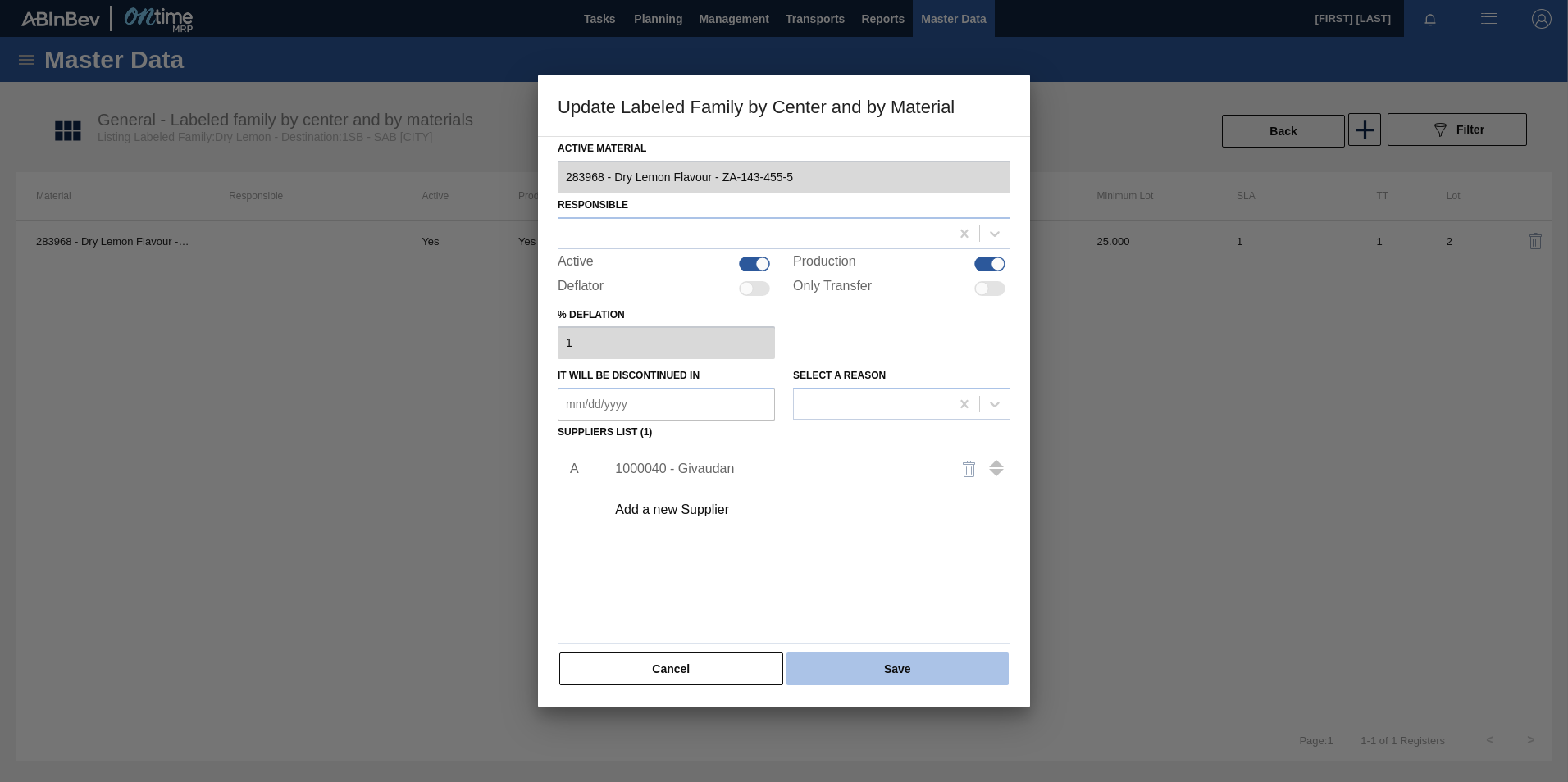 click on "Save" at bounding box center [897, 669] 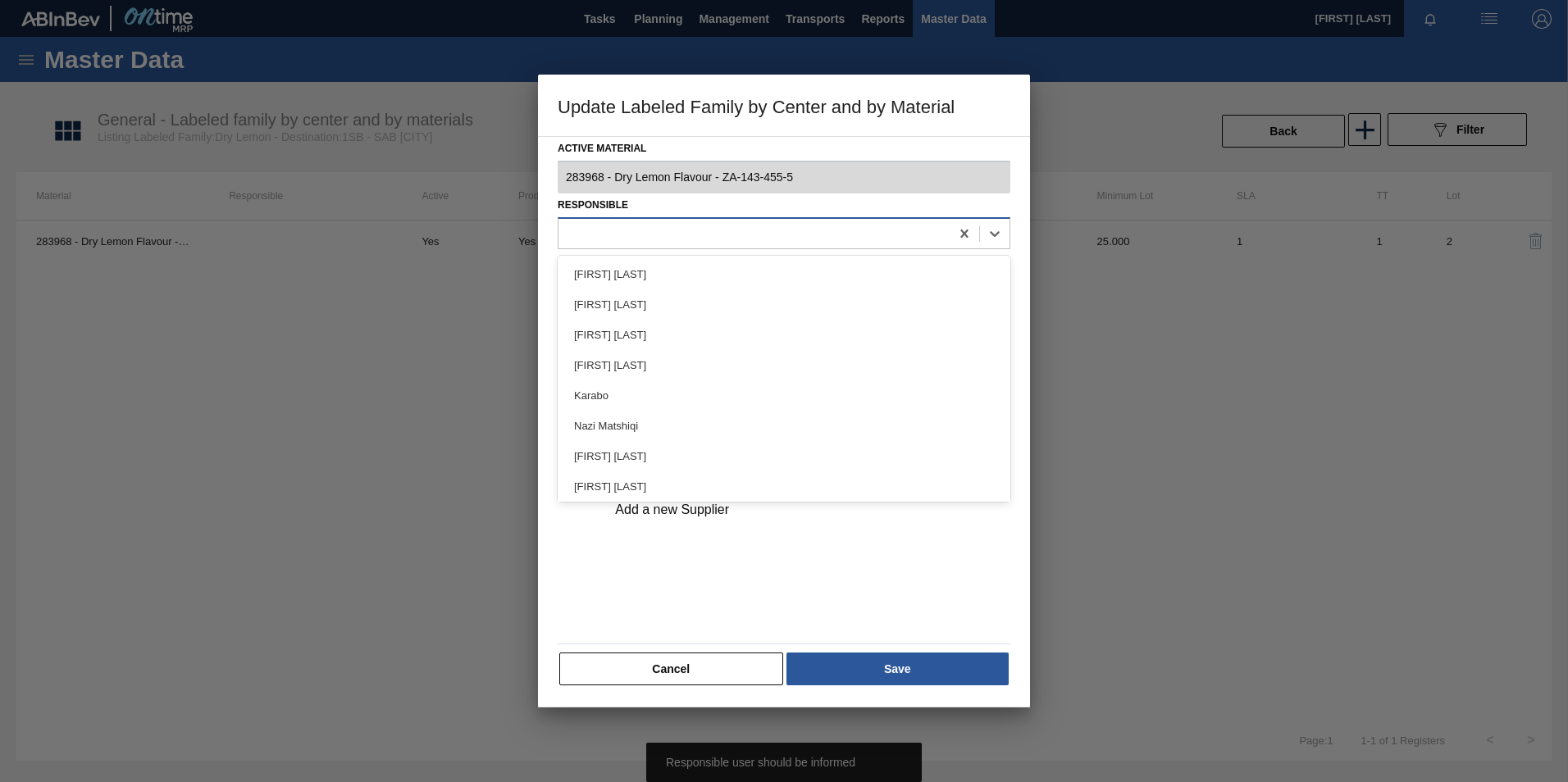 drag, startPoint x: 680, startPoint y: 236, endPoint x: 684, endPoint y: 245, distance: 9.848858 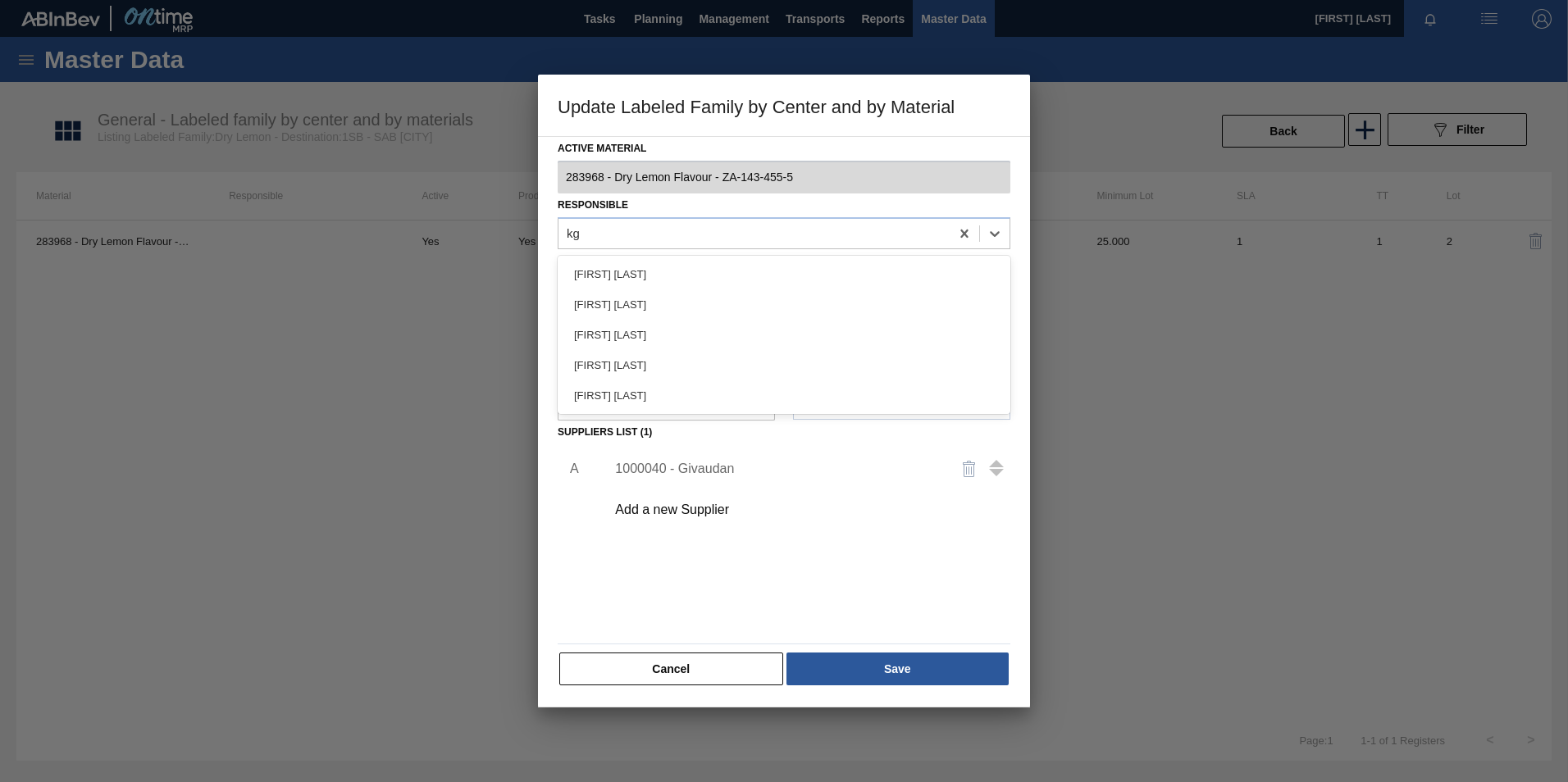 type on "kgo" 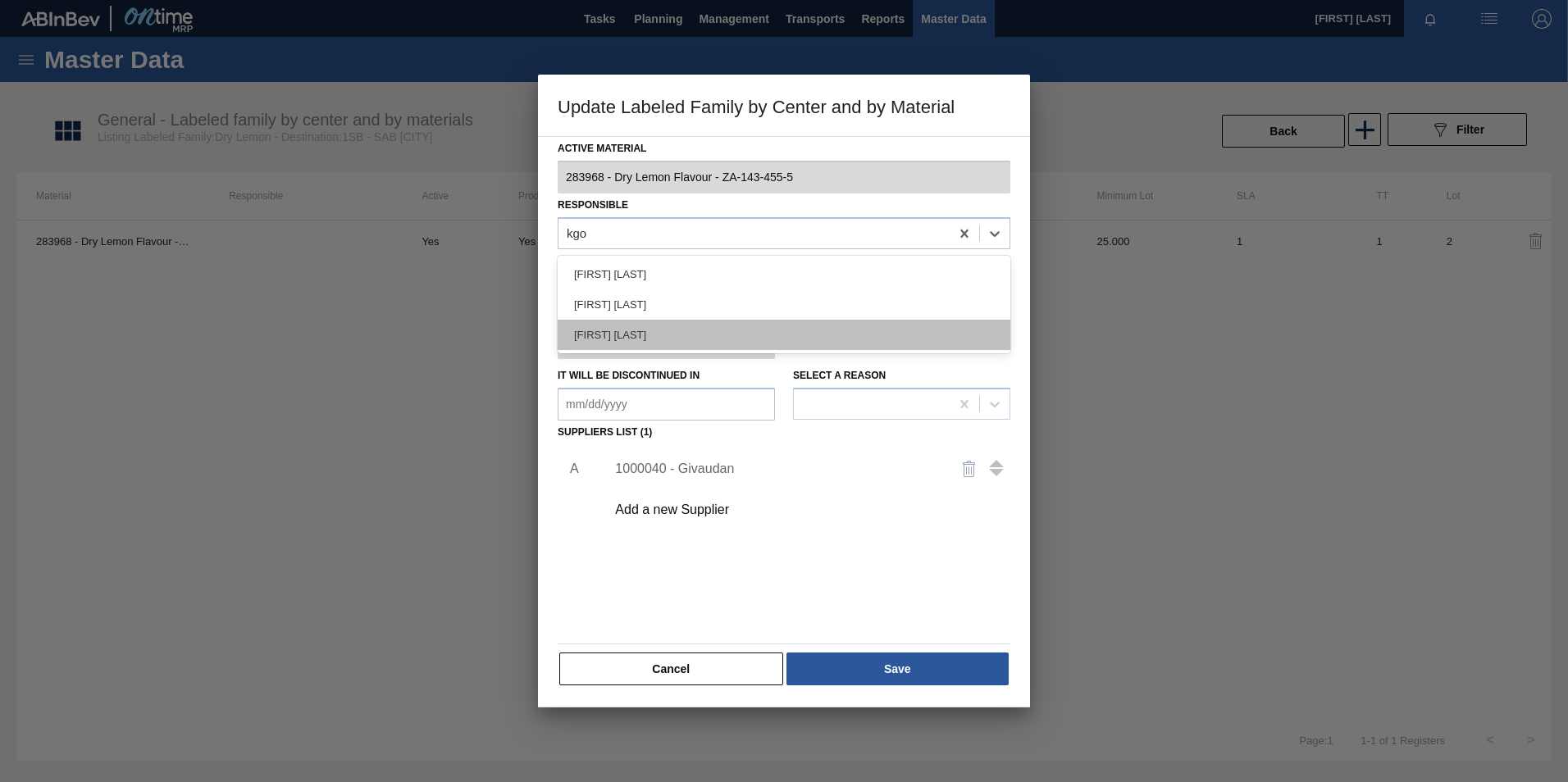 click on "[FIRST] [LAST]" at bounding box center [784, 334] 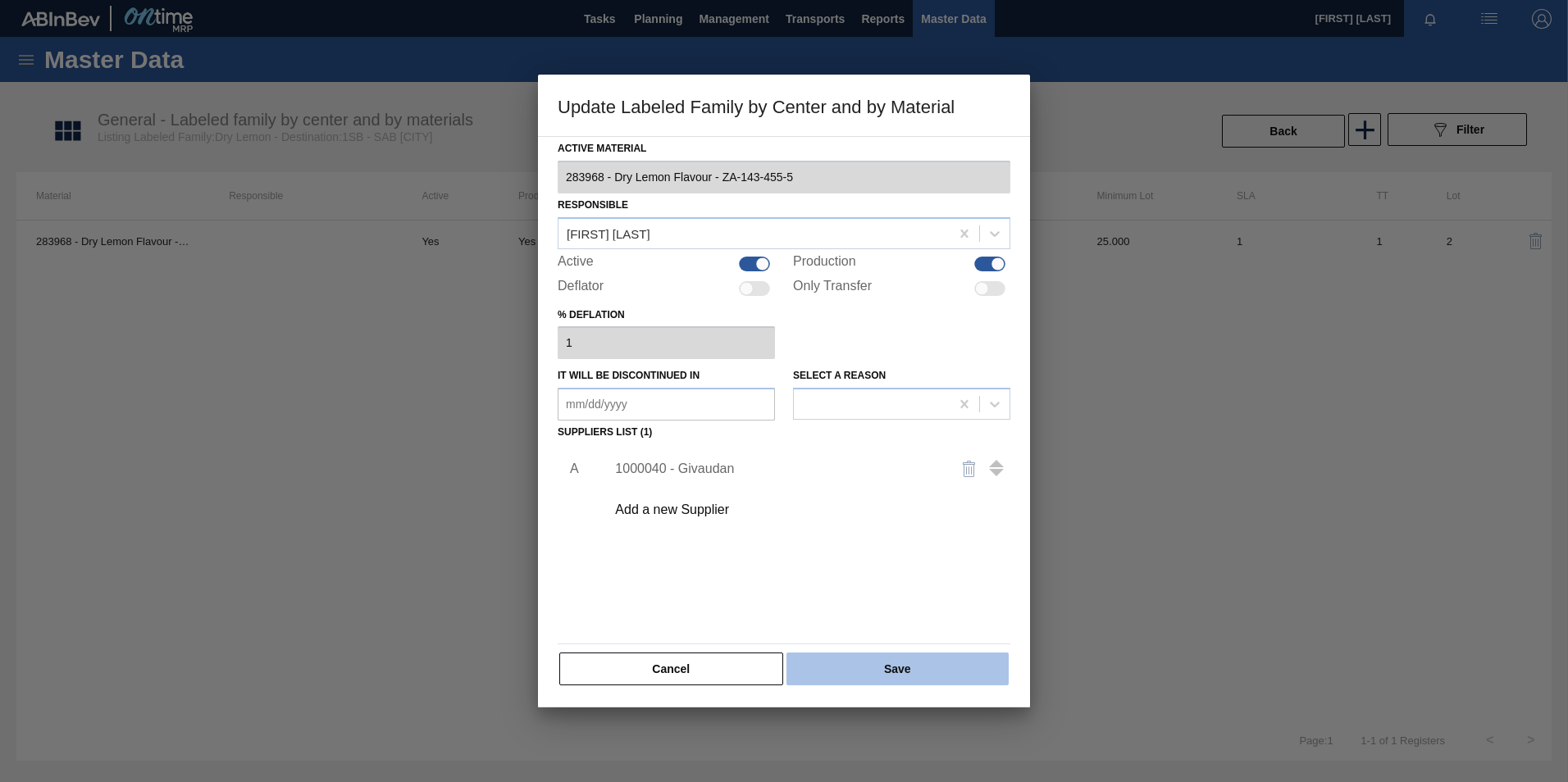 click on "Save" at bounding box center [897, 669] 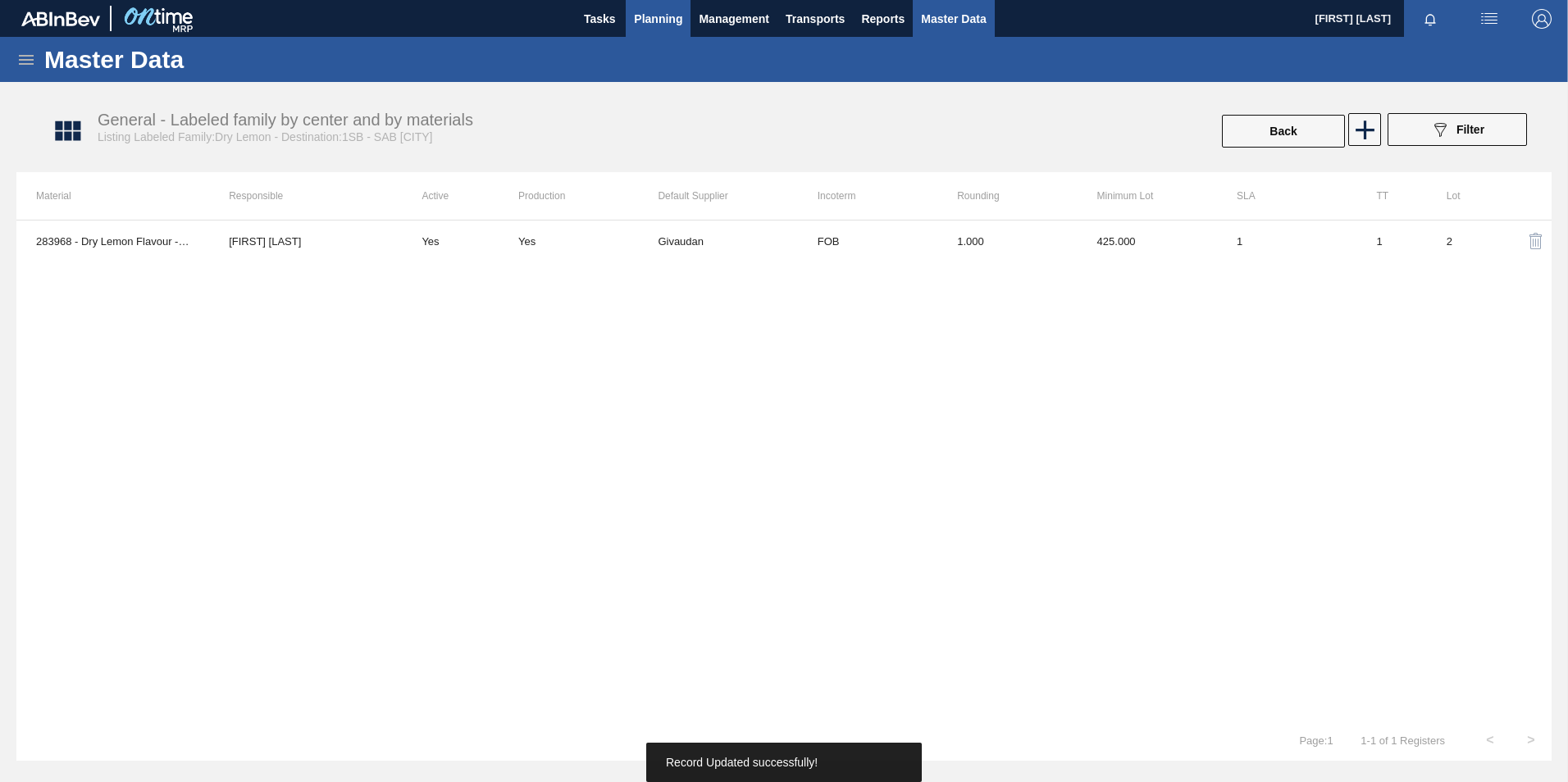 click on "Planning" at bounding box center [658, 19] 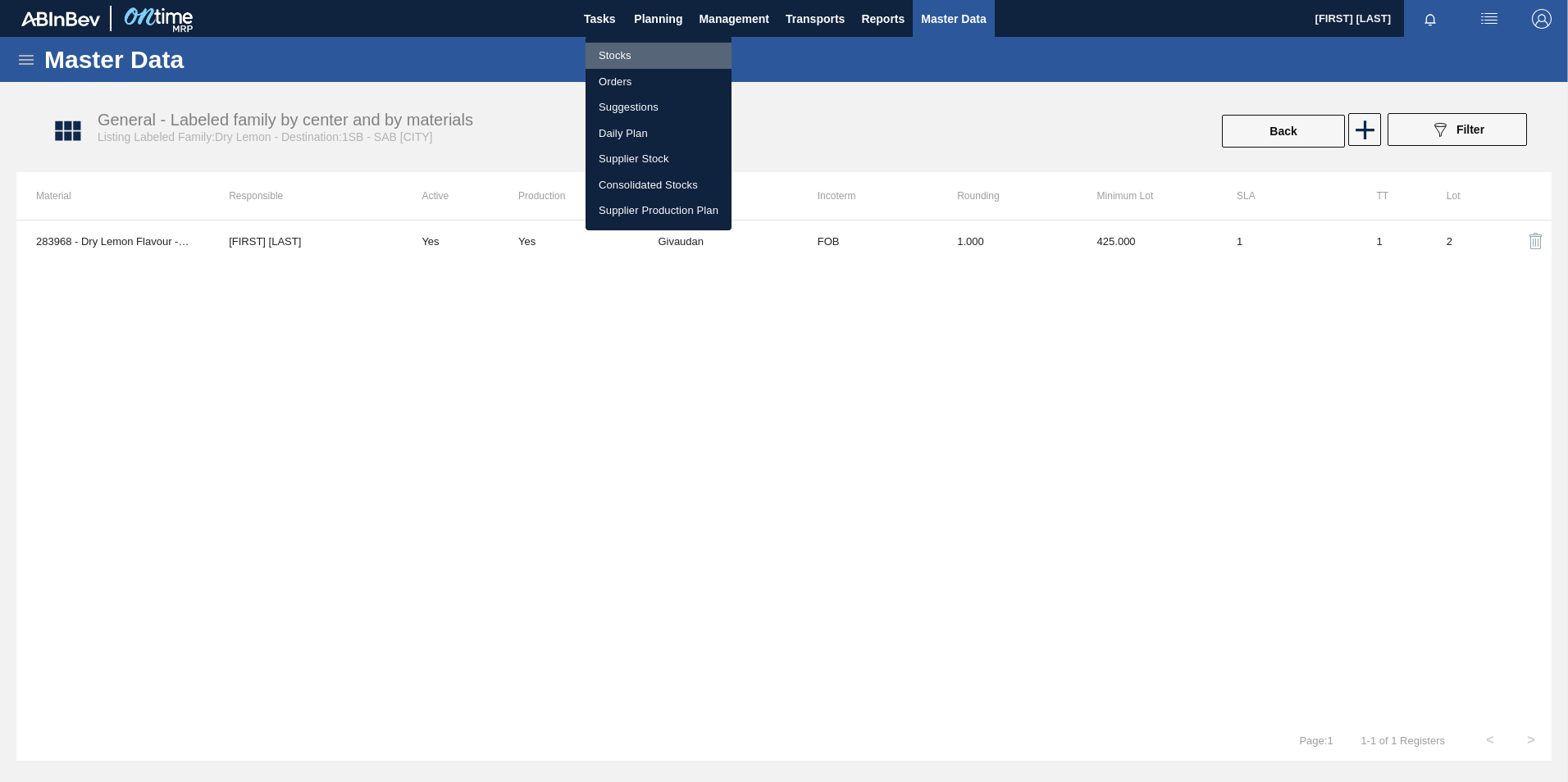 click on "Stocks" at bounding box center [659, 56] 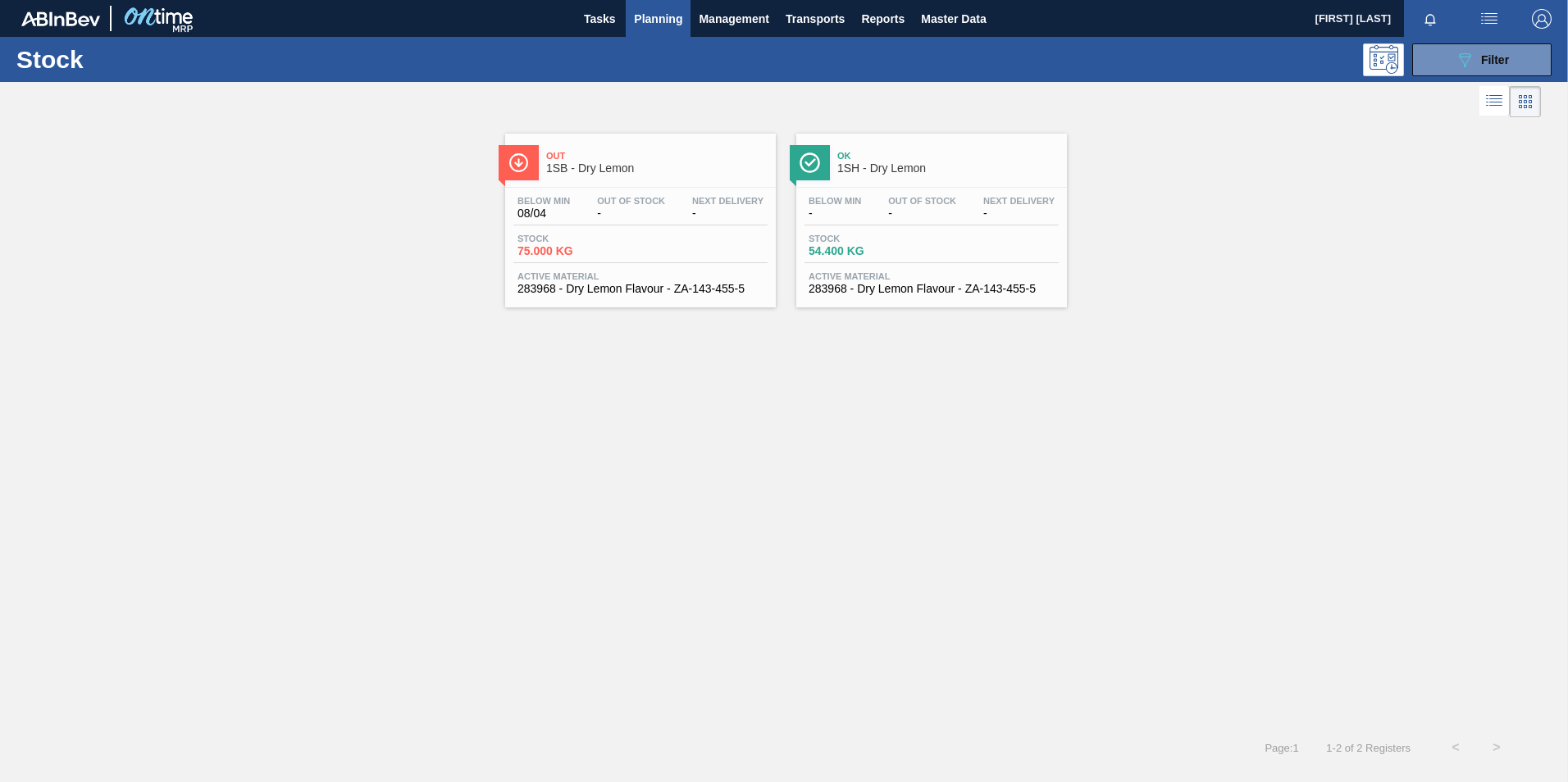click on "Out Of Stock" at bounding box center [631, 201] 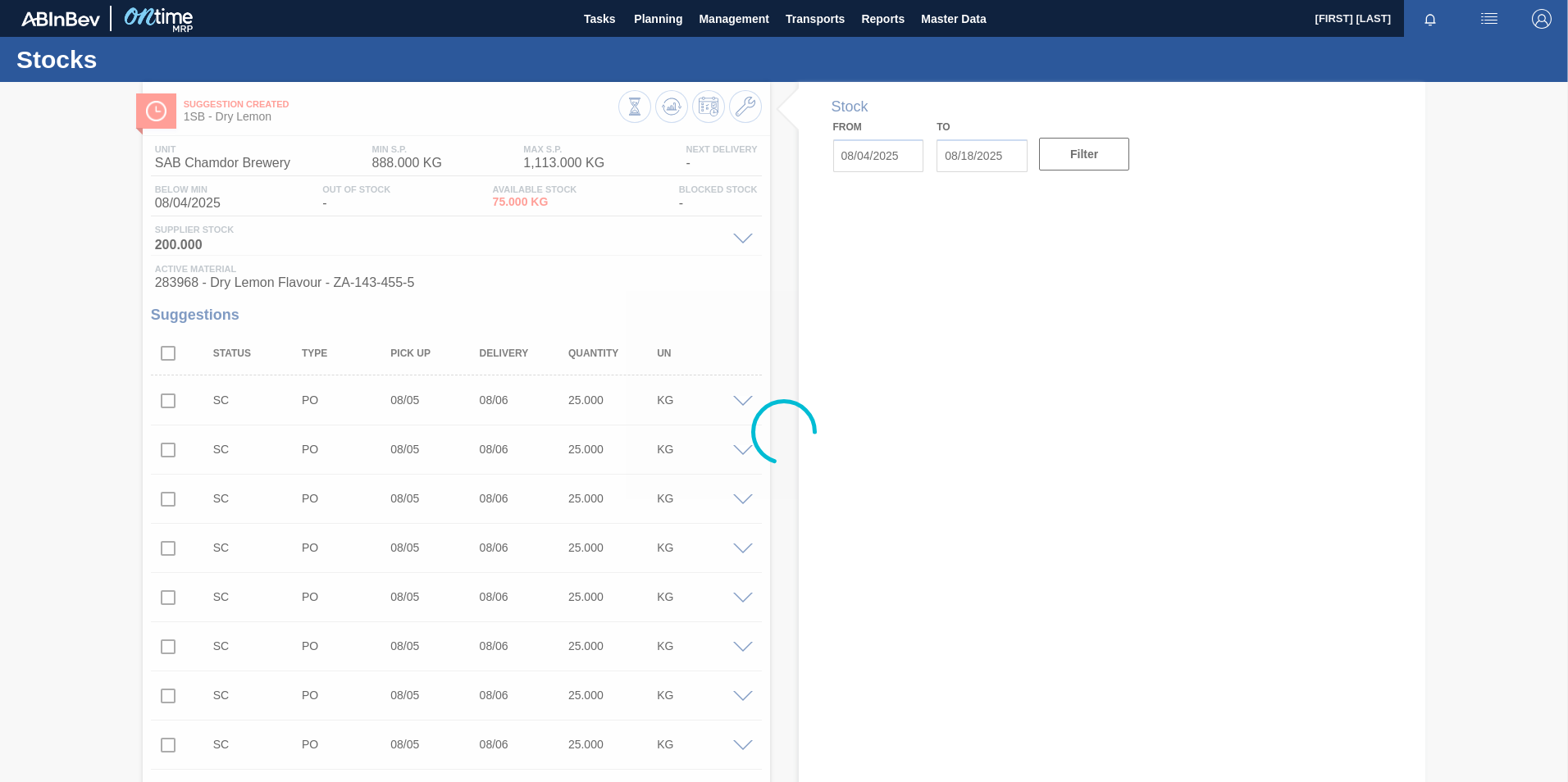 type on "08/04/2025" 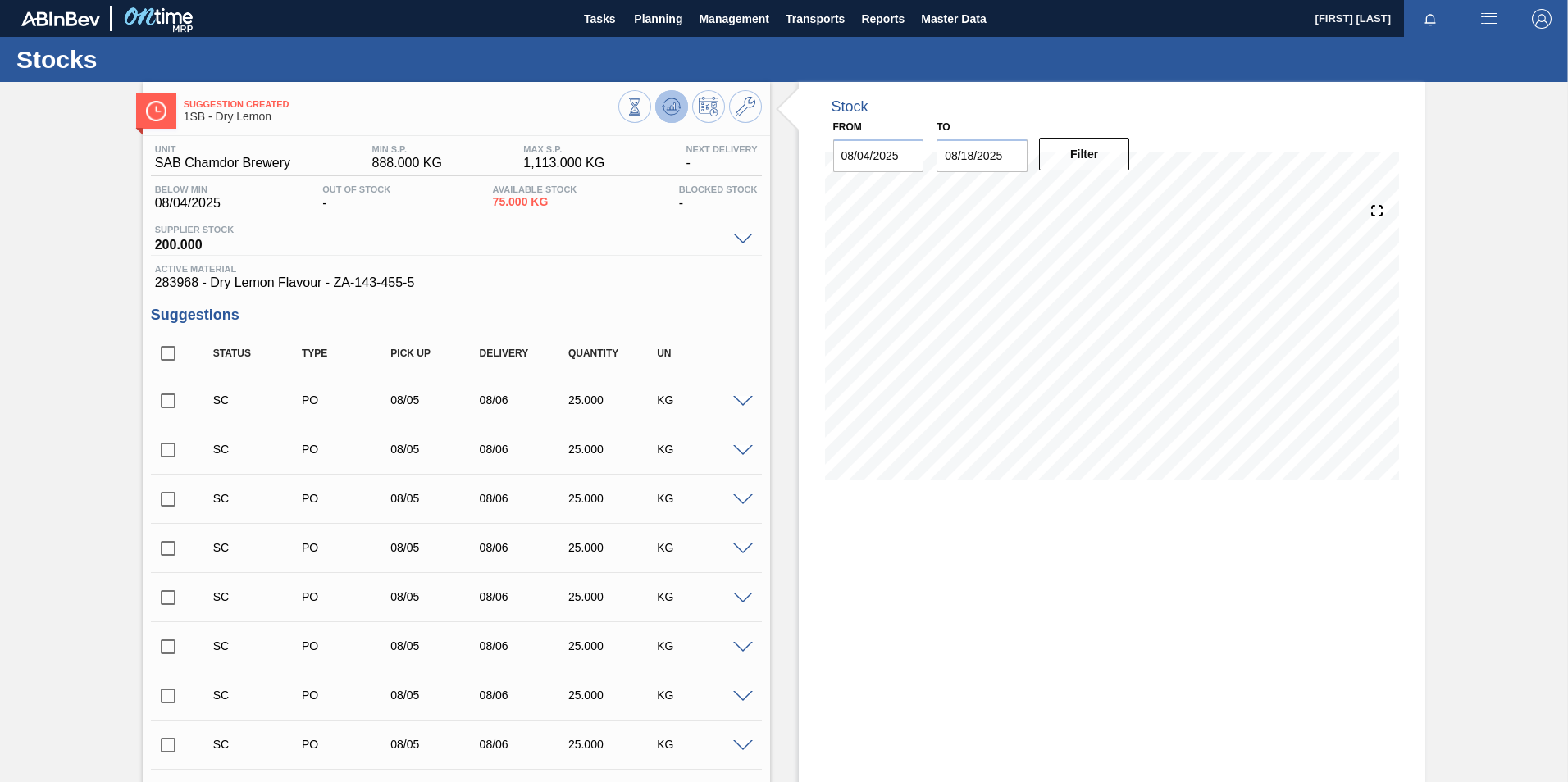 click 